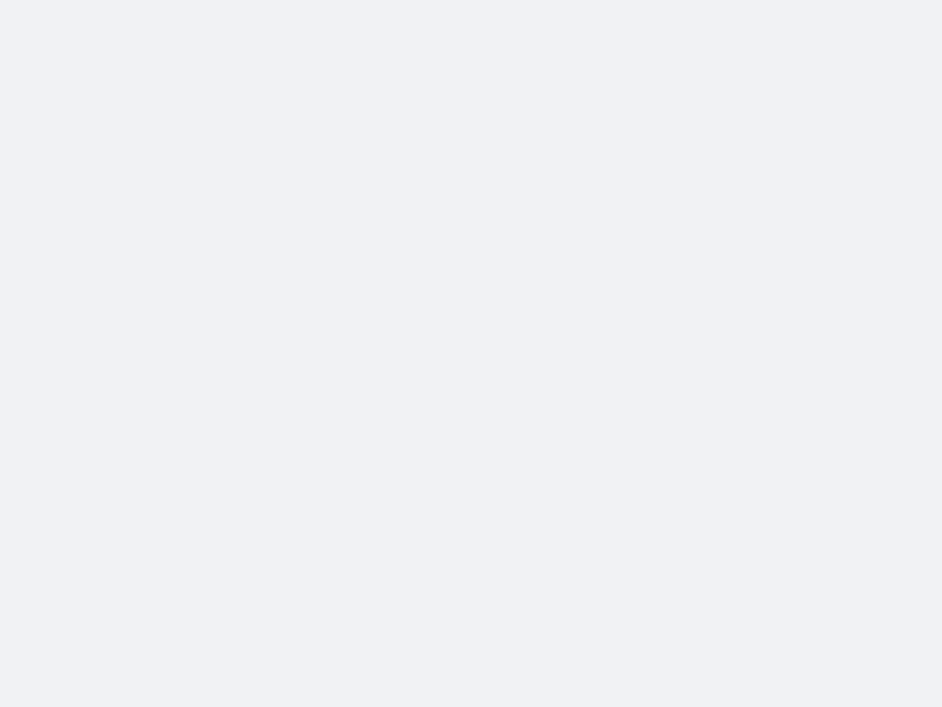 scroll, scrollTop: 0, scrollLeft: 0, axis: both 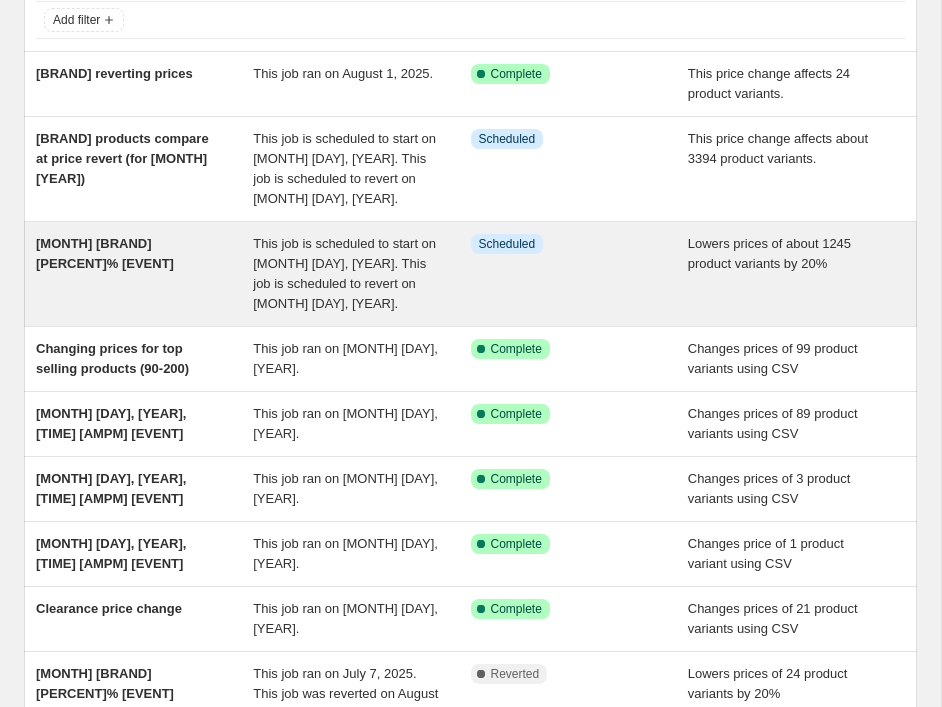 click on "Info Scheduled" at bounding box center (579, 274) 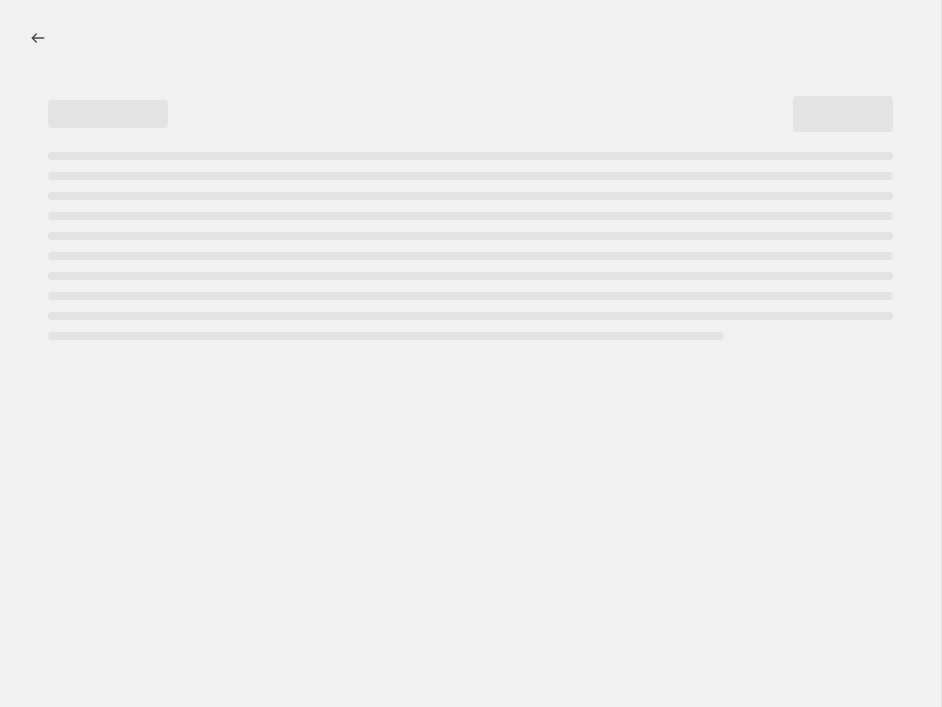 scroll, scrollTop: 0, scrollLeft: 0, axis: both 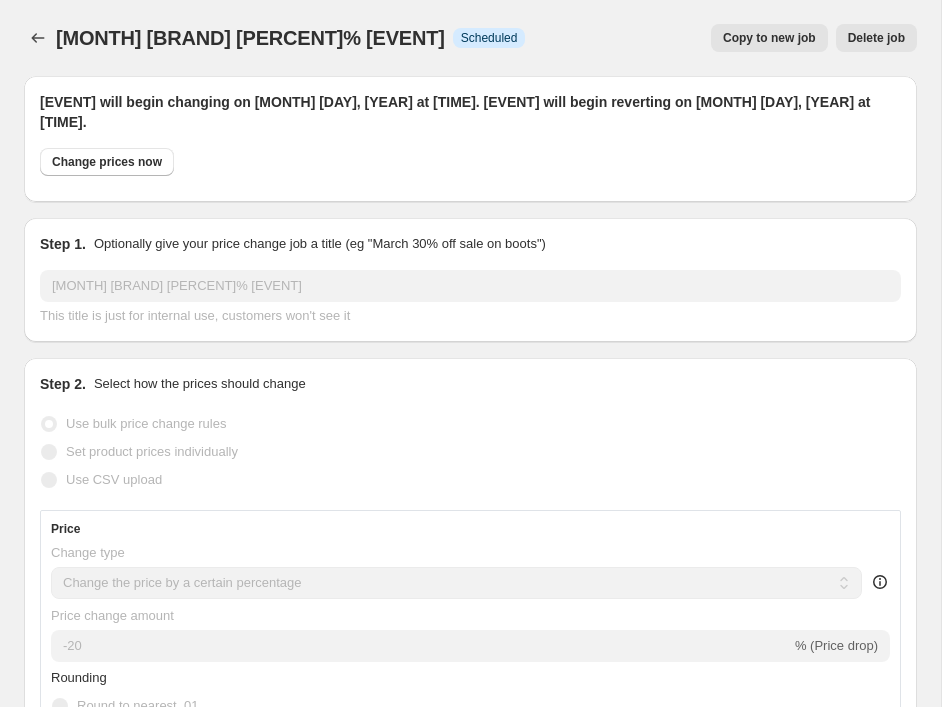 select on "collection" 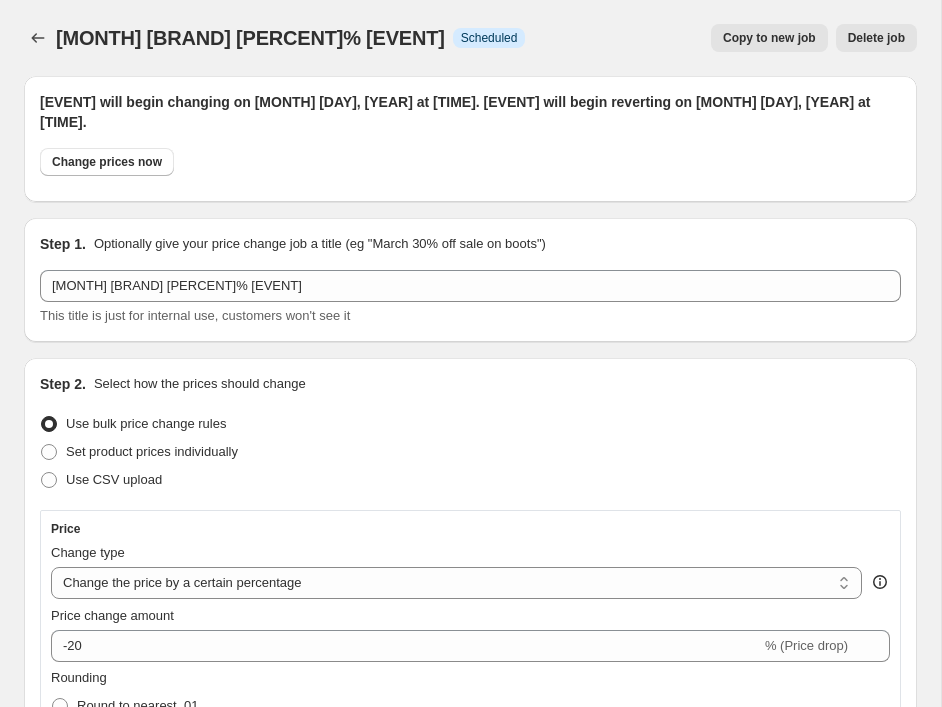 click on "Delete job" at bounding box center [876, 38] 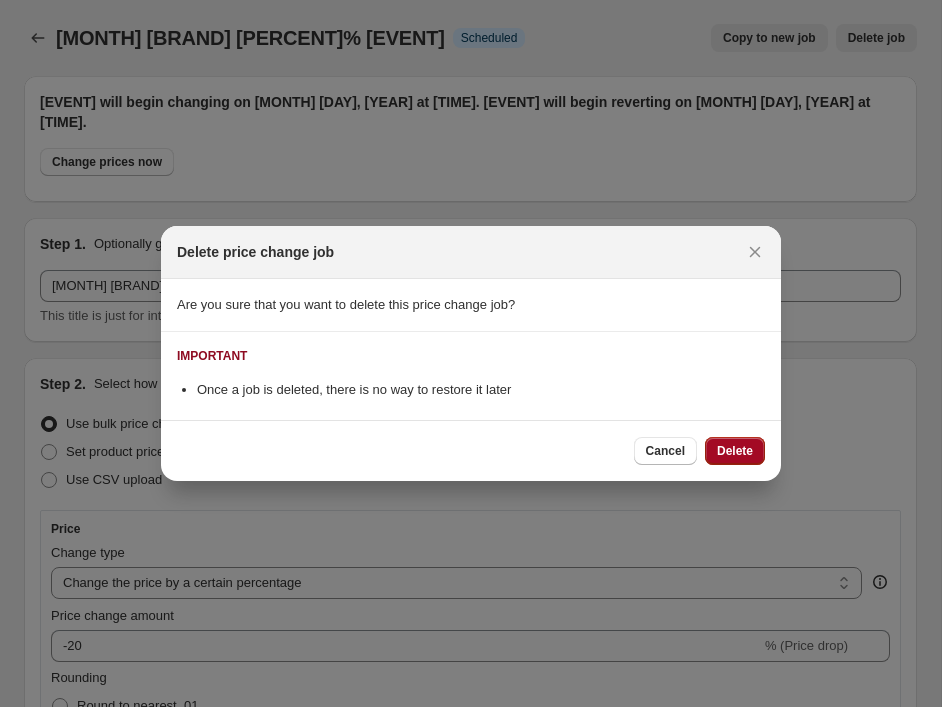 click on "Delete" at bounding box center [735, 451] 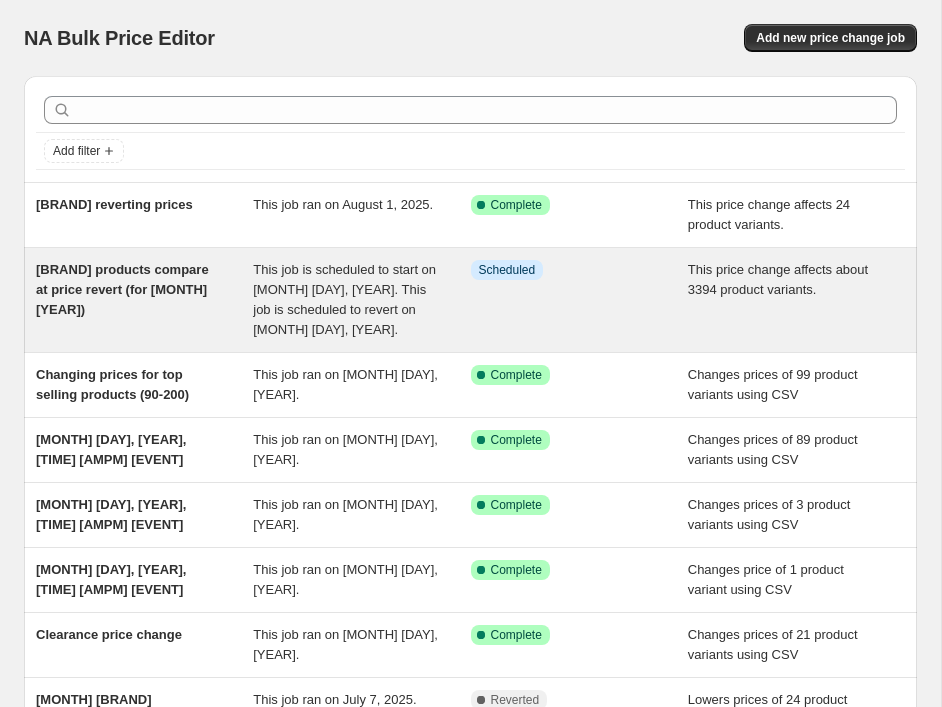 click on "Info Scheduled" at bounding box center (579, 300) 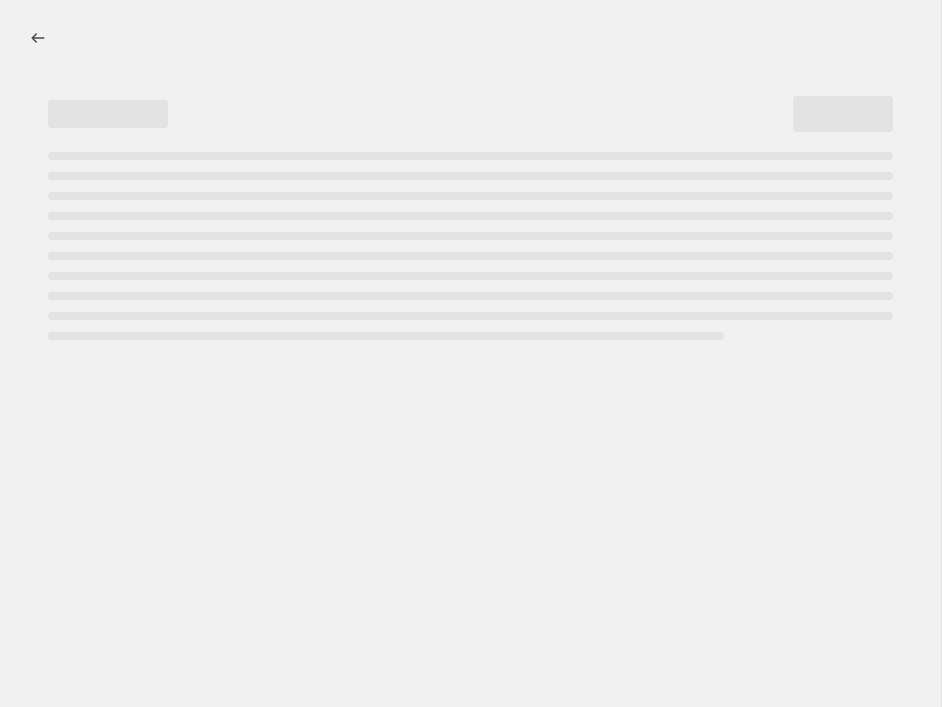 select on "ecap" 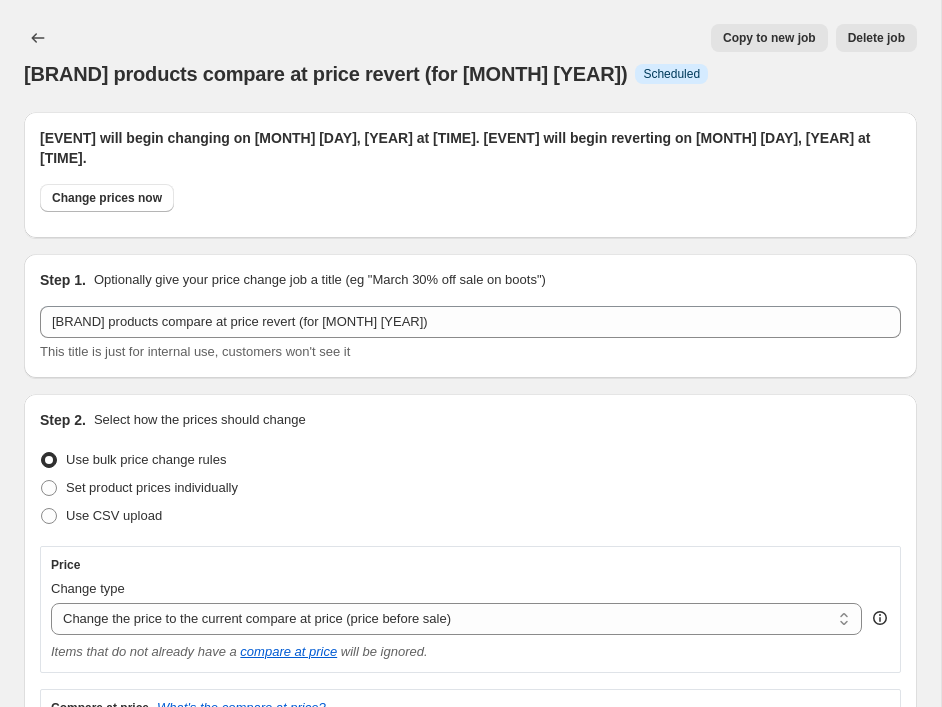 click on "Delete job" at bounding box center (876, 38) 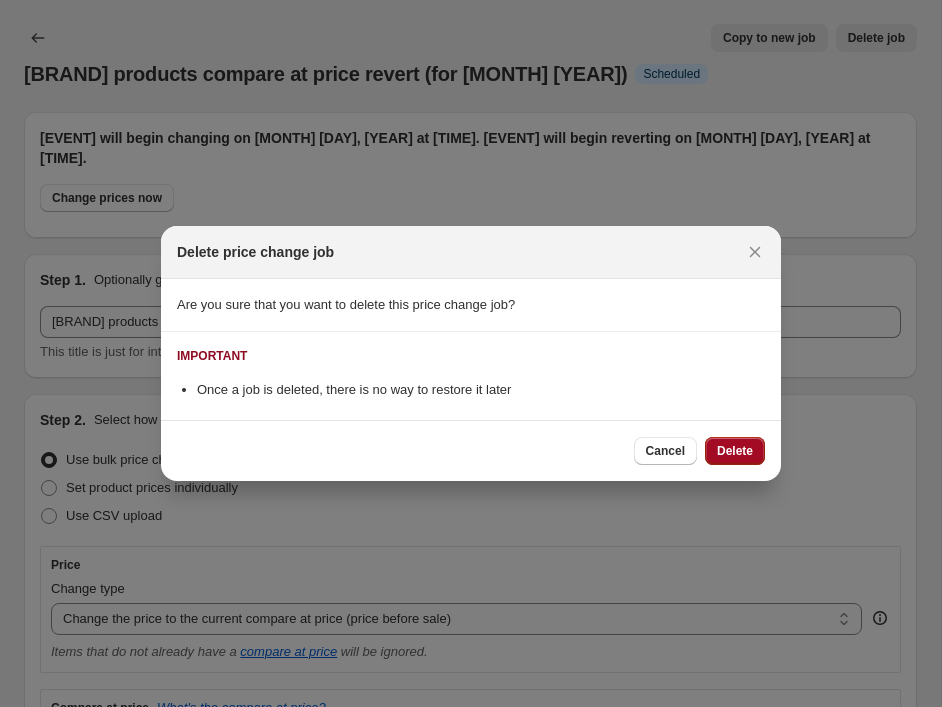 click on "Delete" at bounding box center (735, 451) 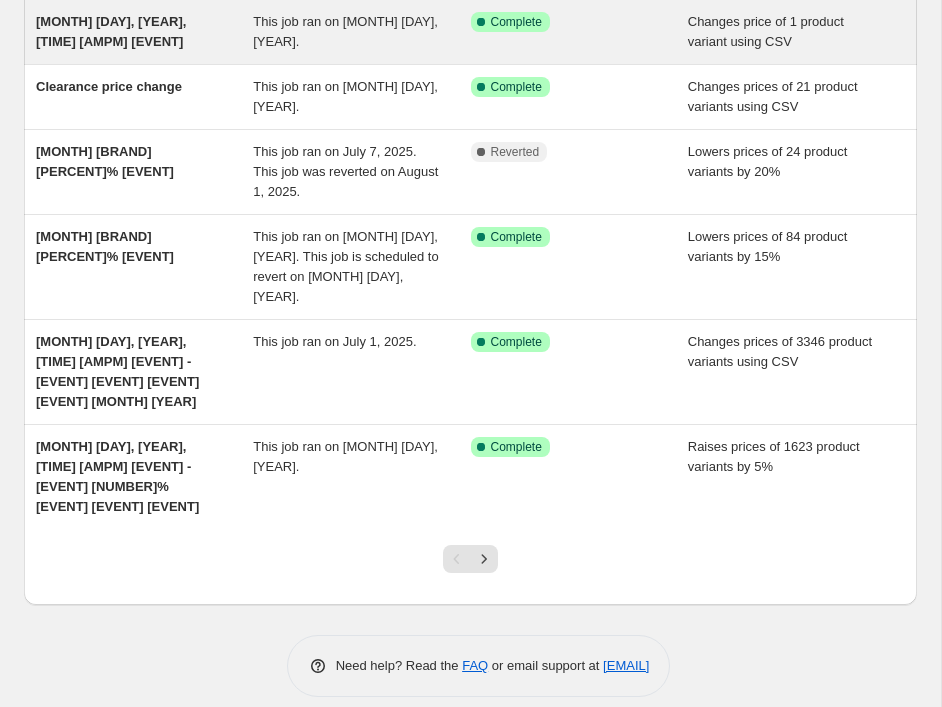 scroll, scrollTop: 0, scrollLeft: 0, axis: both 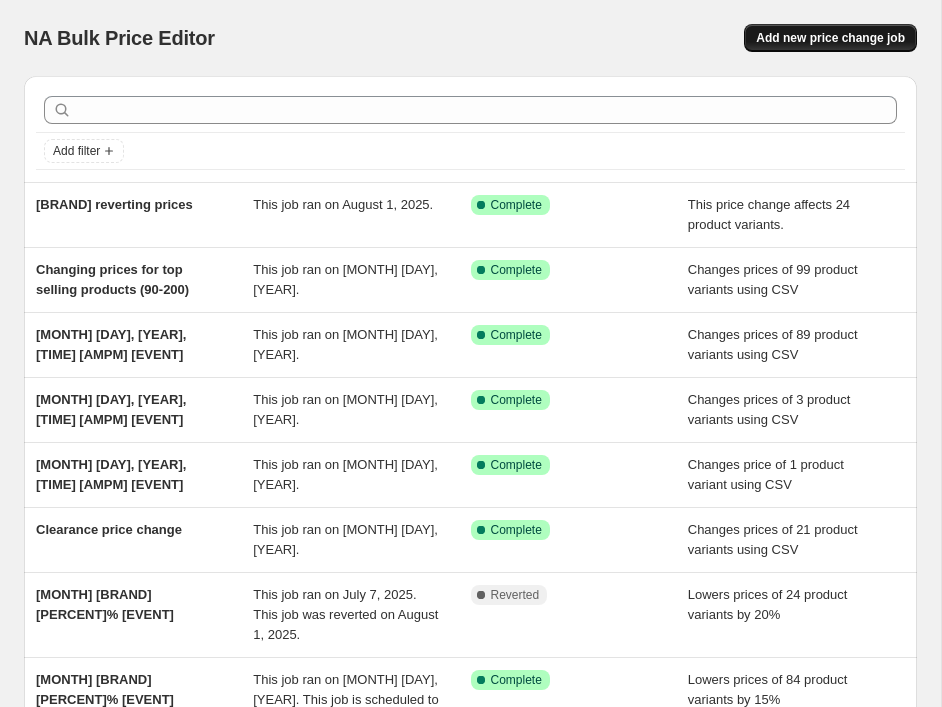 click on "Add new price change job" at bounding box center [830, 38] 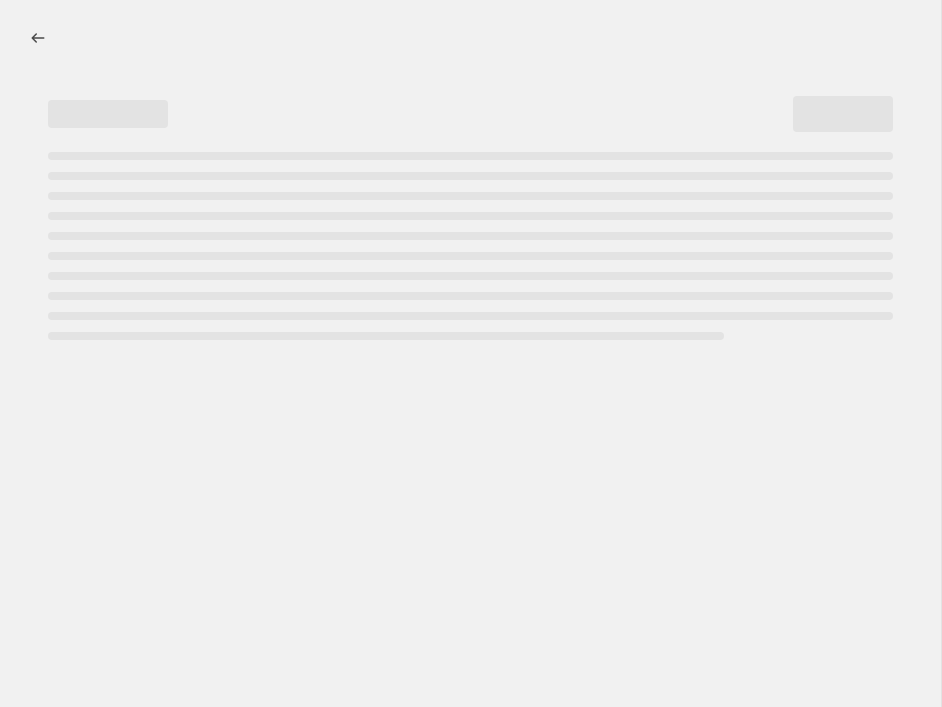 select on "percentage" 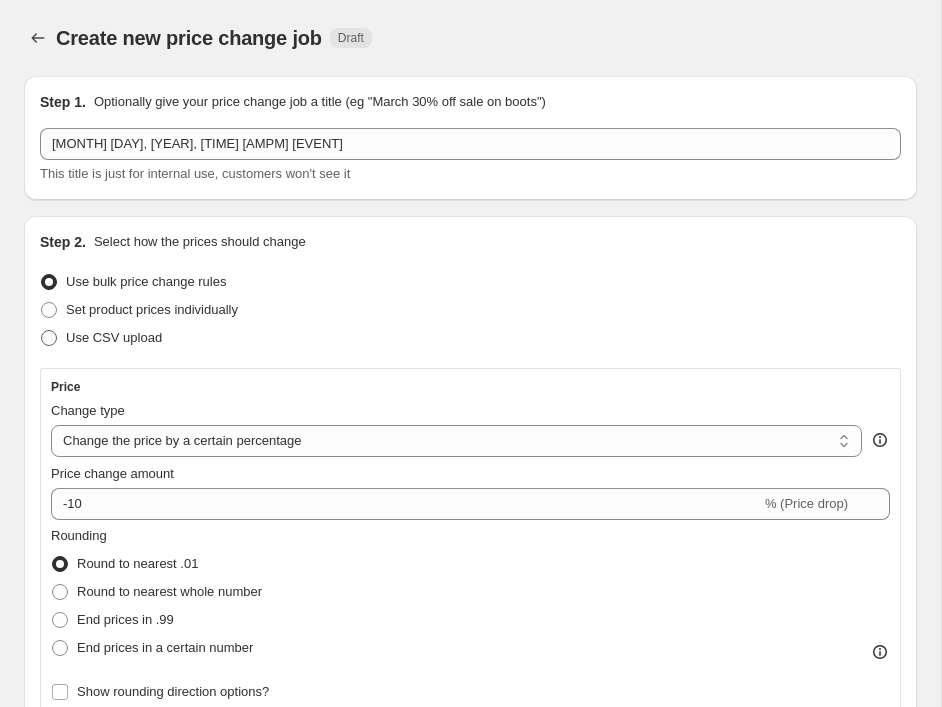 click on "Use CSV upload" at bounding box center [114, 337] 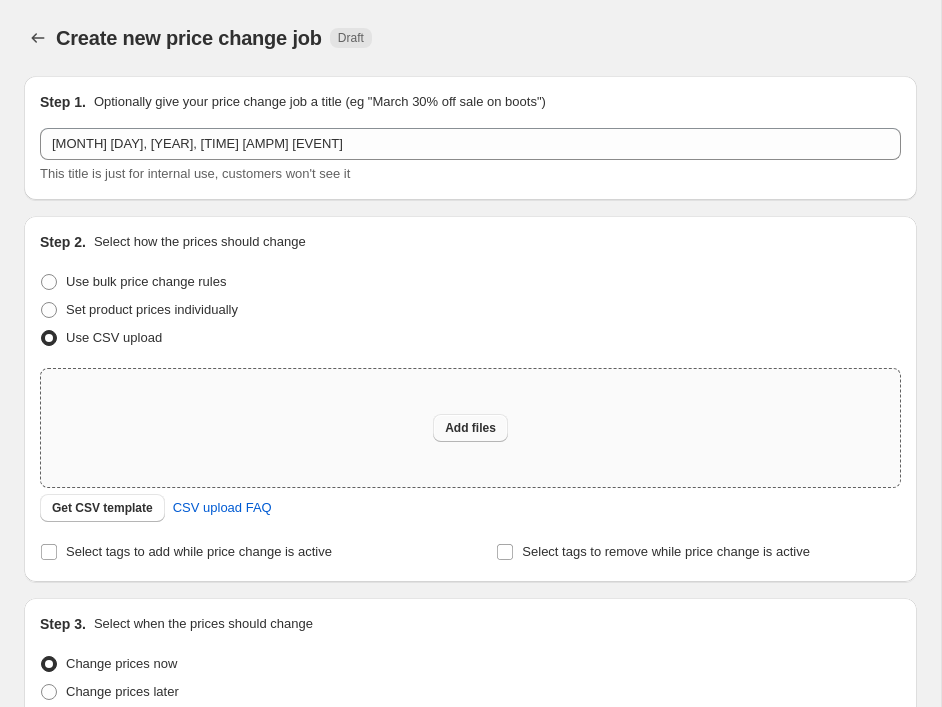 click on "Add files" at bounding box center (470, 428) 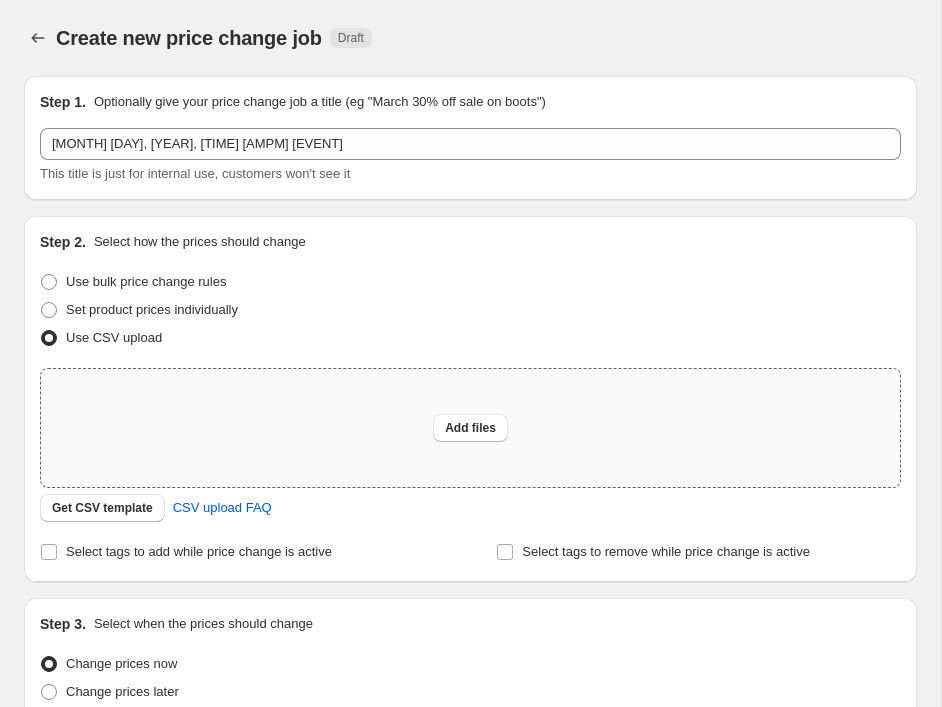 drag, startPoint x: 636, startPoint y: 476, endPoint x: 805, endPoint y: 452, distance: 170.69563 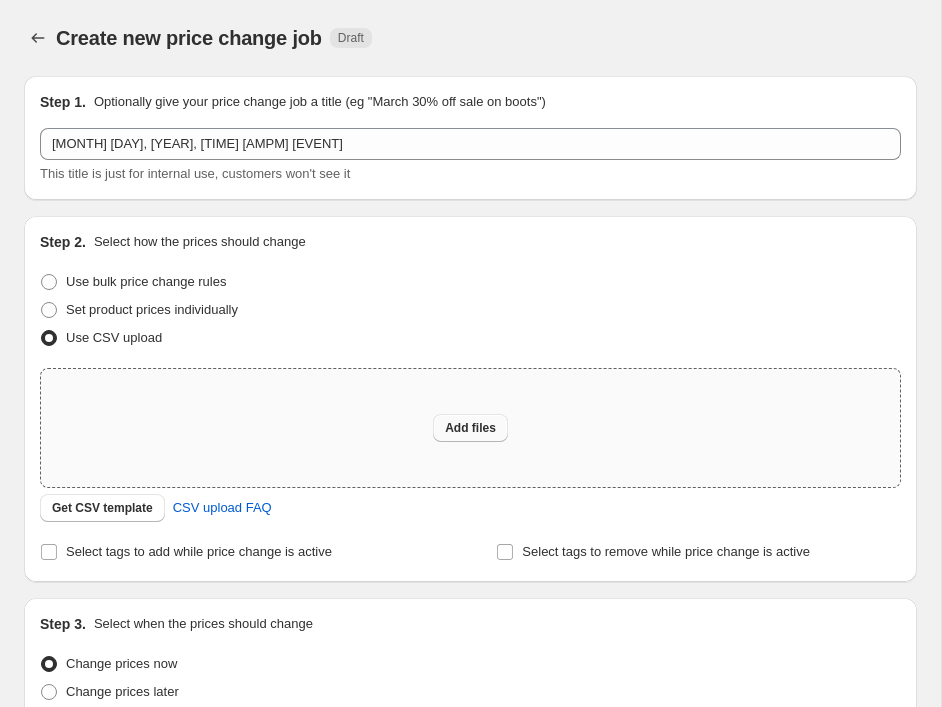 click on "Add files" at bounding box center [470, 428] 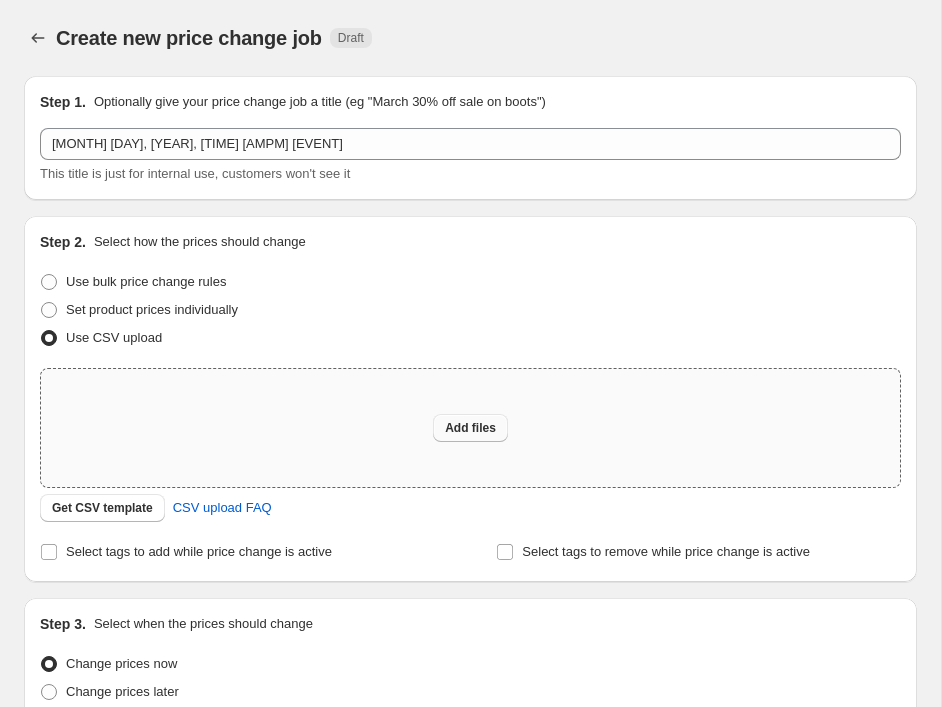 click on "Add files" at bounding box center (470, 428) 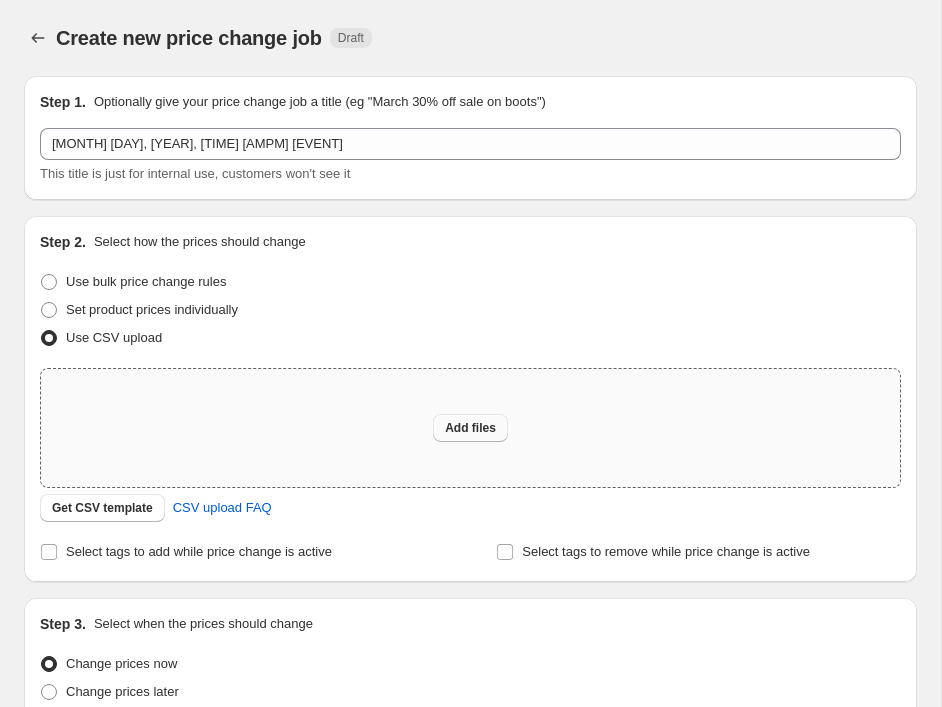 type on "[PATH]" 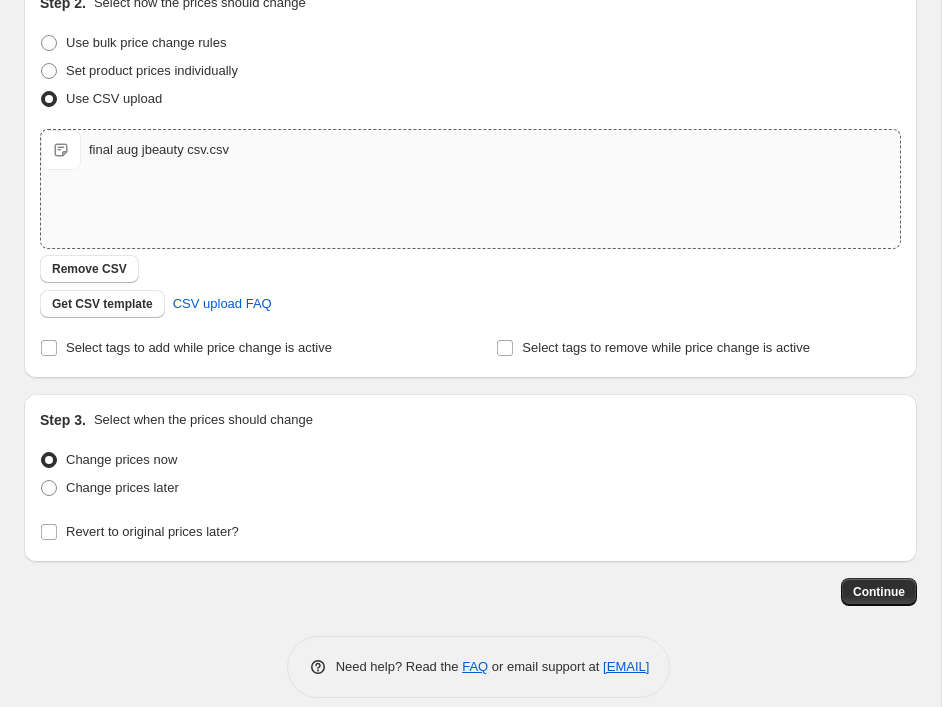 scroll, scrollTop: 260, scrollLeft: 0, axis: vertical 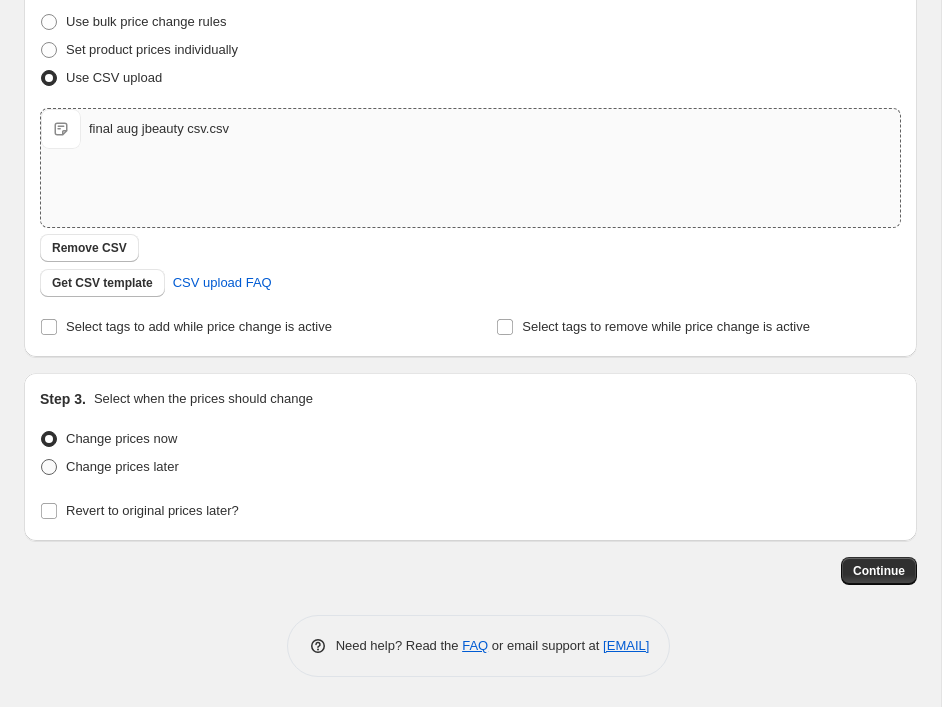 click on "Change prices later" at bounding box center [122, 466] 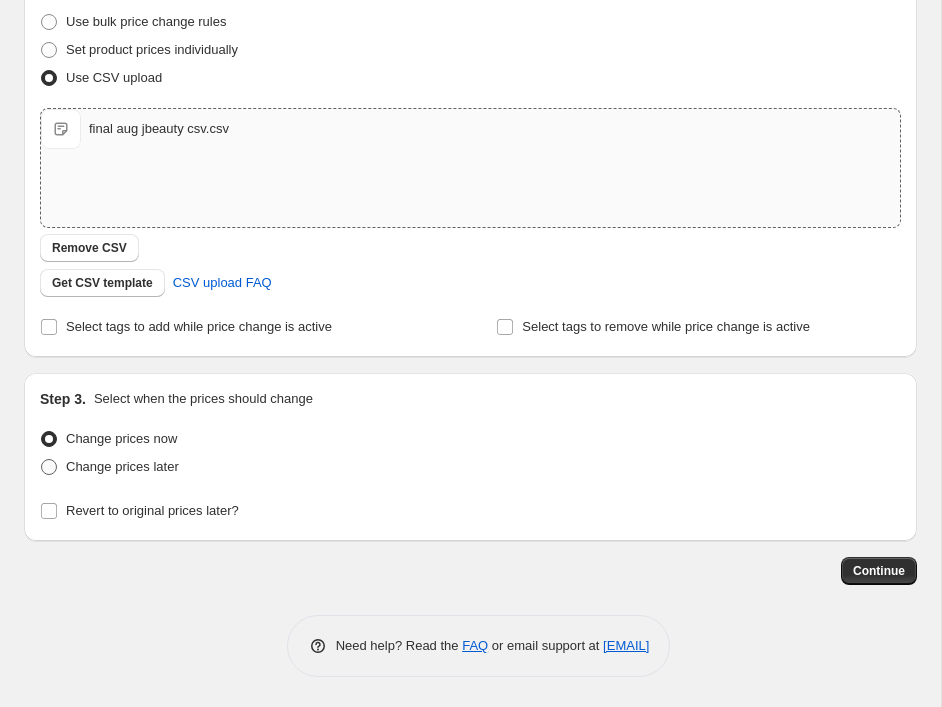 radio on "true" 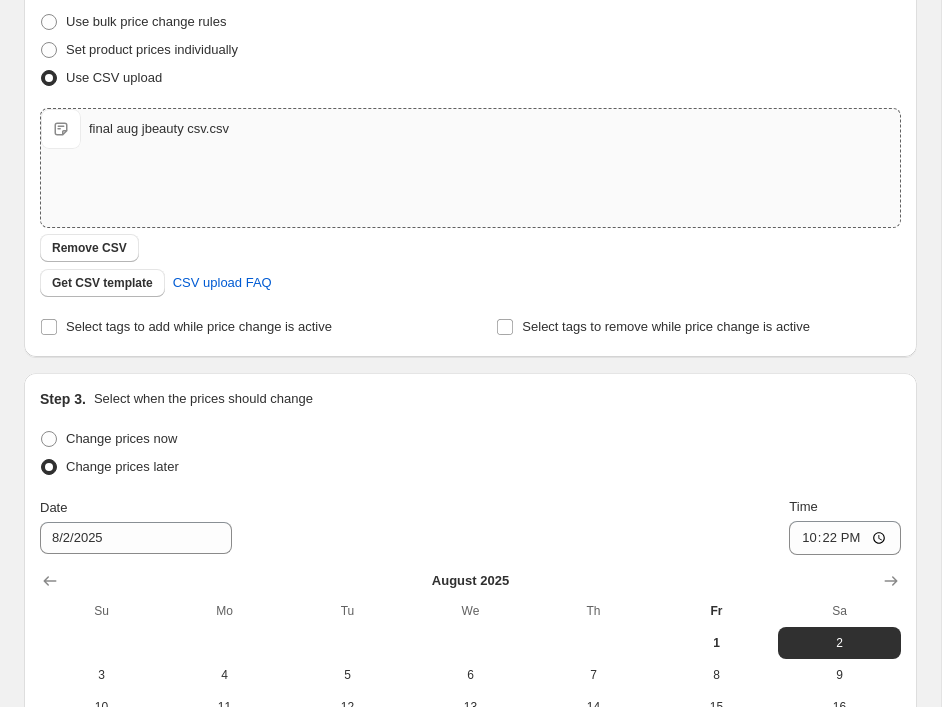 scroll, scrollTop: 634, scrollLeft: 0, axis: vertical 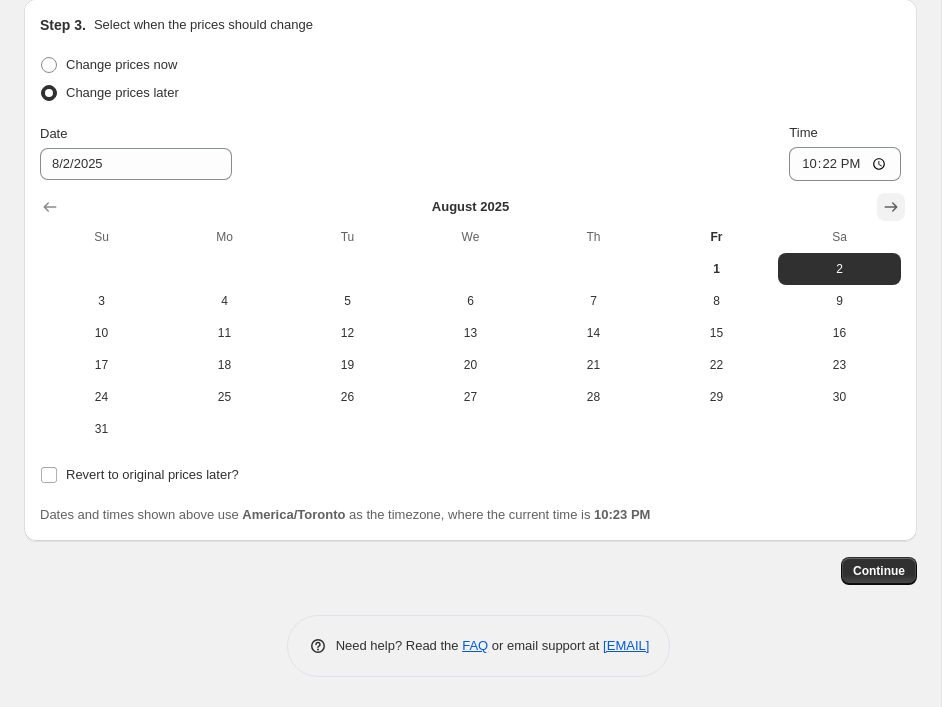 click at bounding box center [891, 207] 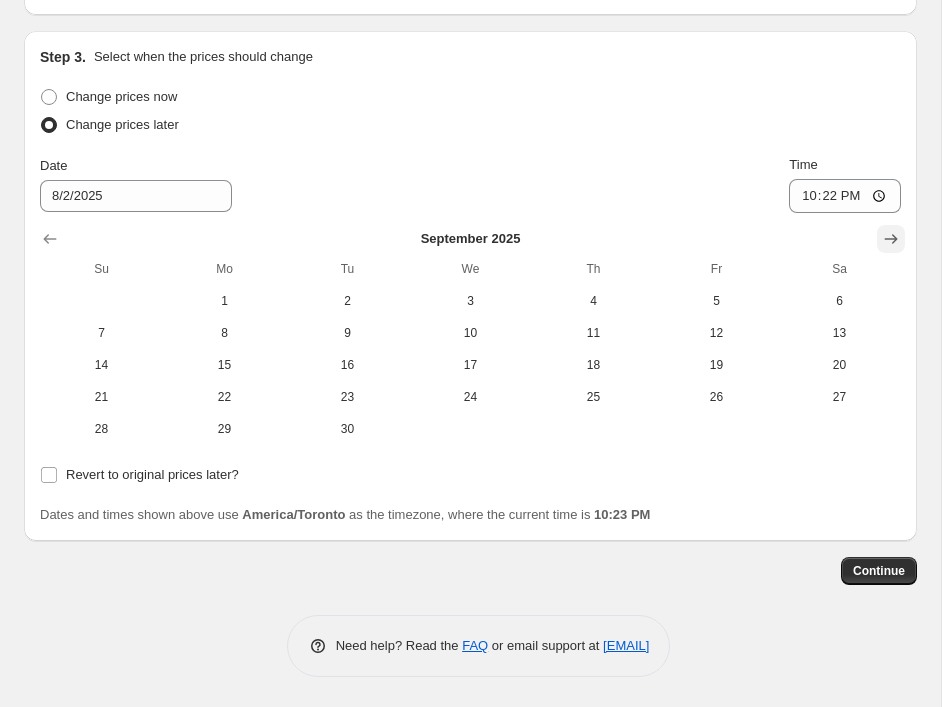 scroll, scrollTop: 602, scrollLeft: 0, axis: vertical 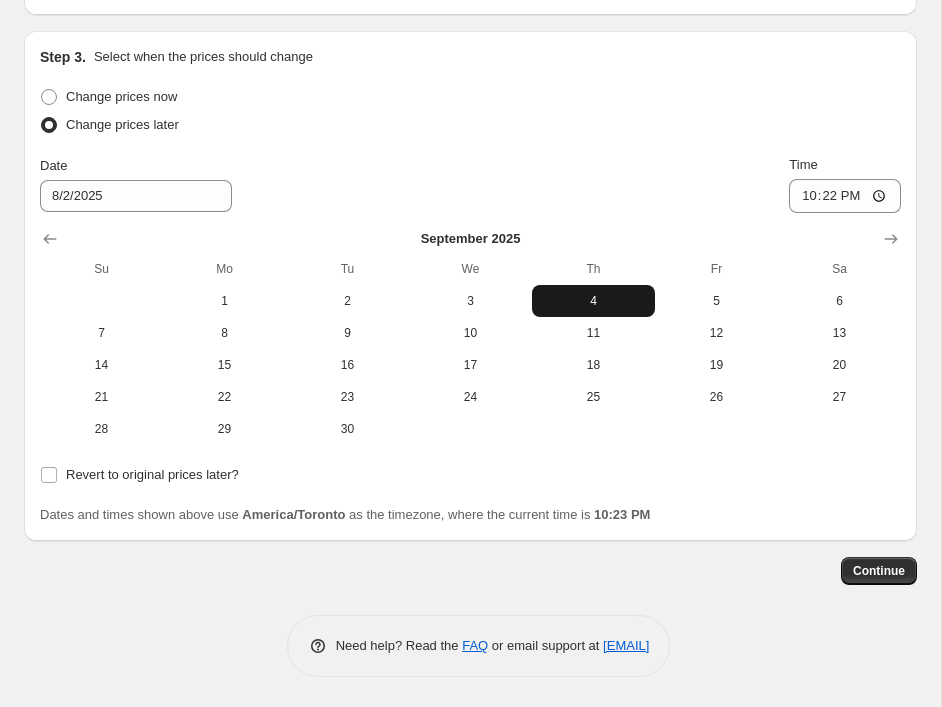 click on "4" at bounding box center (593, 301) 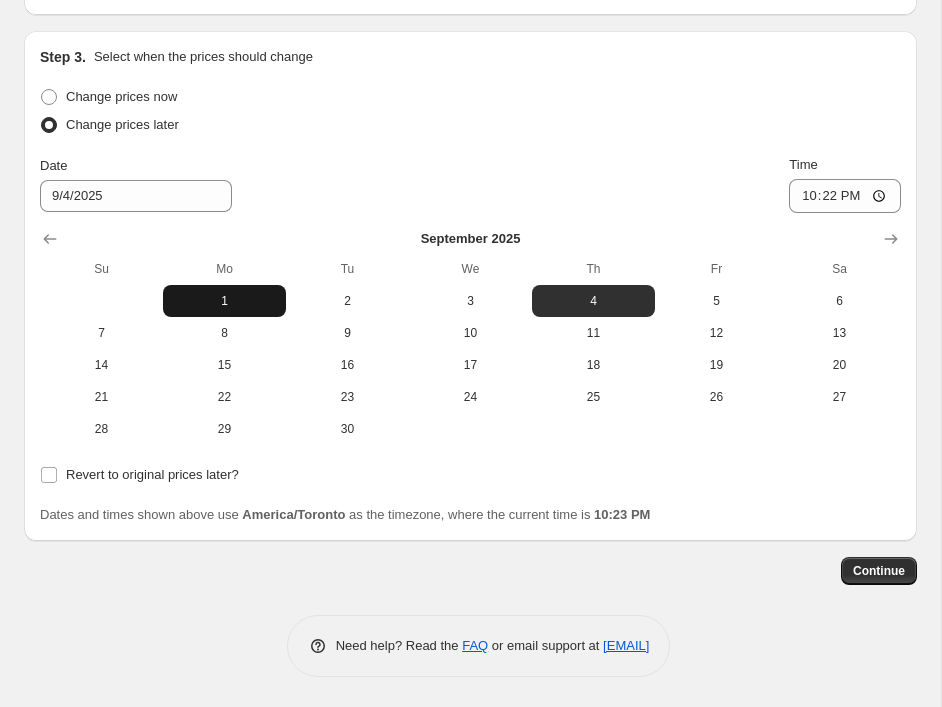 click on "1" at bounding box center [224, 301] 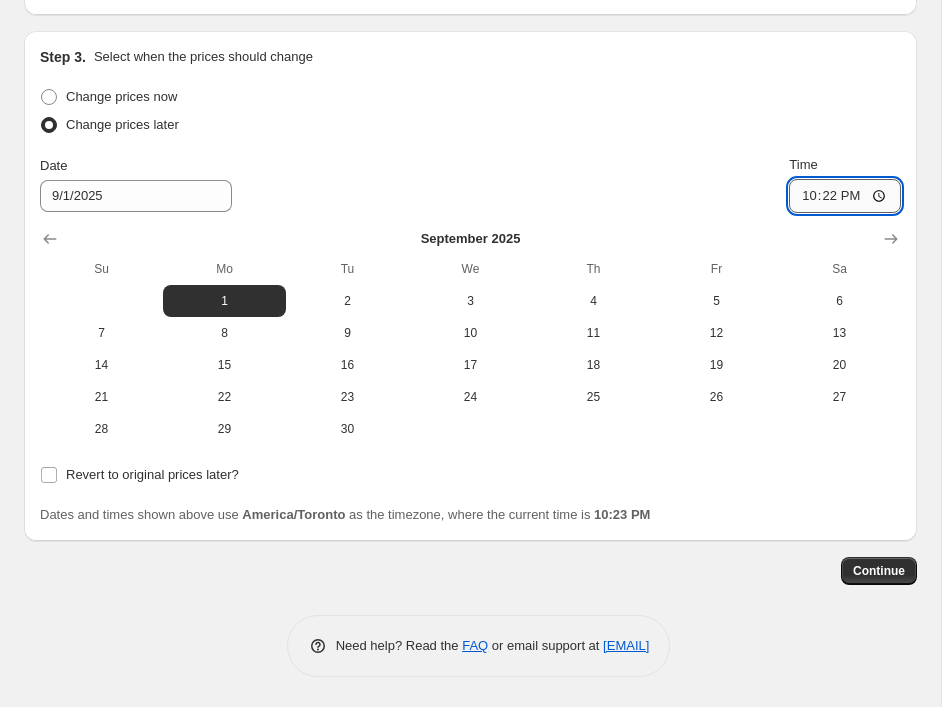 click on "22:22" at bounding box center (845, 196) 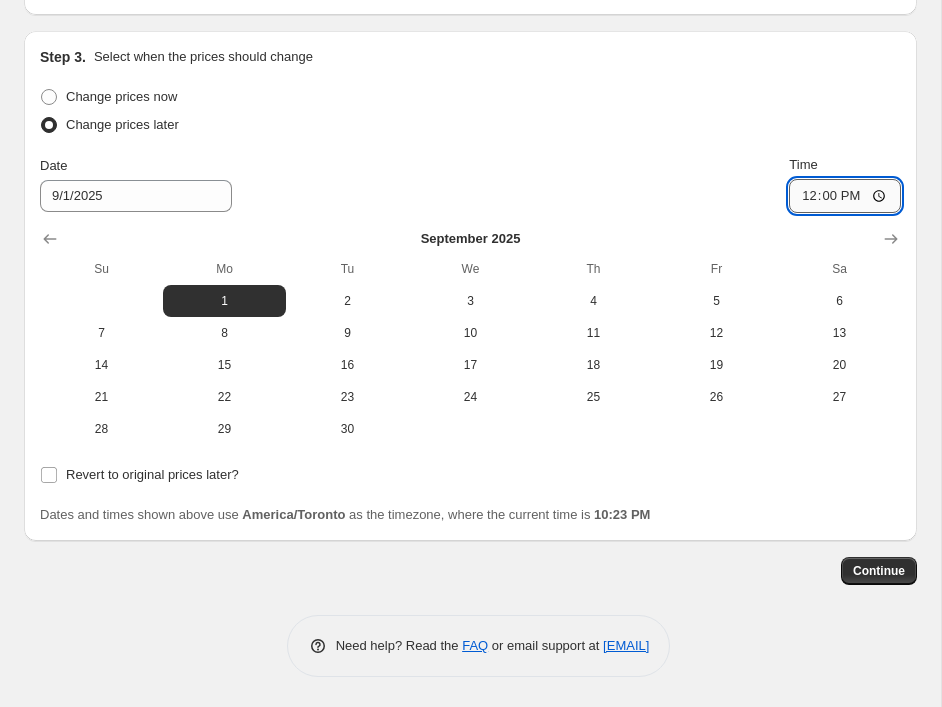 type on "00:00" 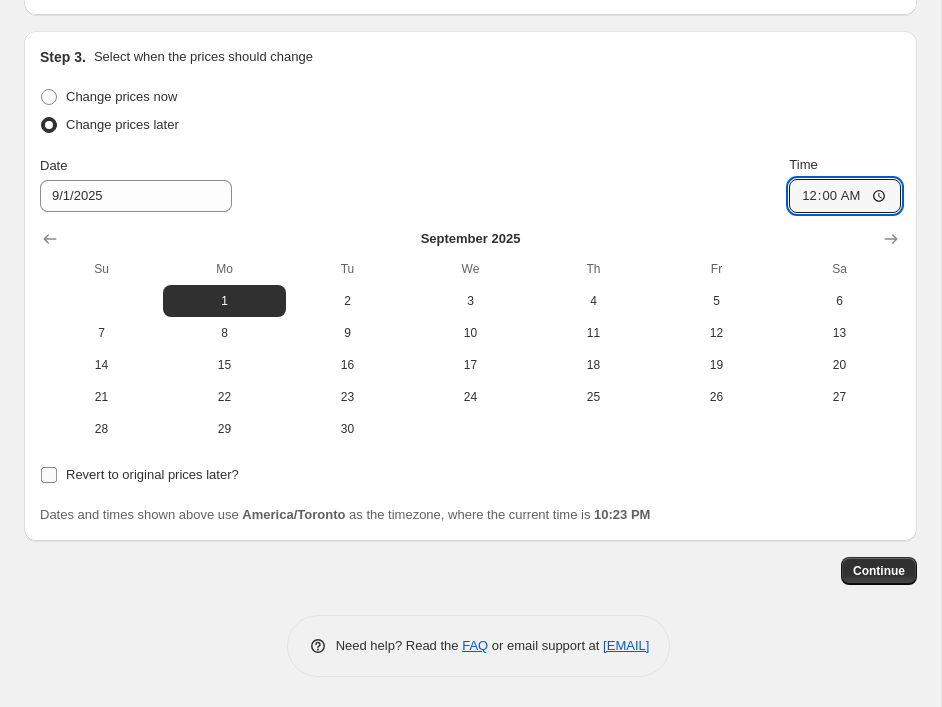 click on "Revert to original prices later?" at bounding box center [152, 475] 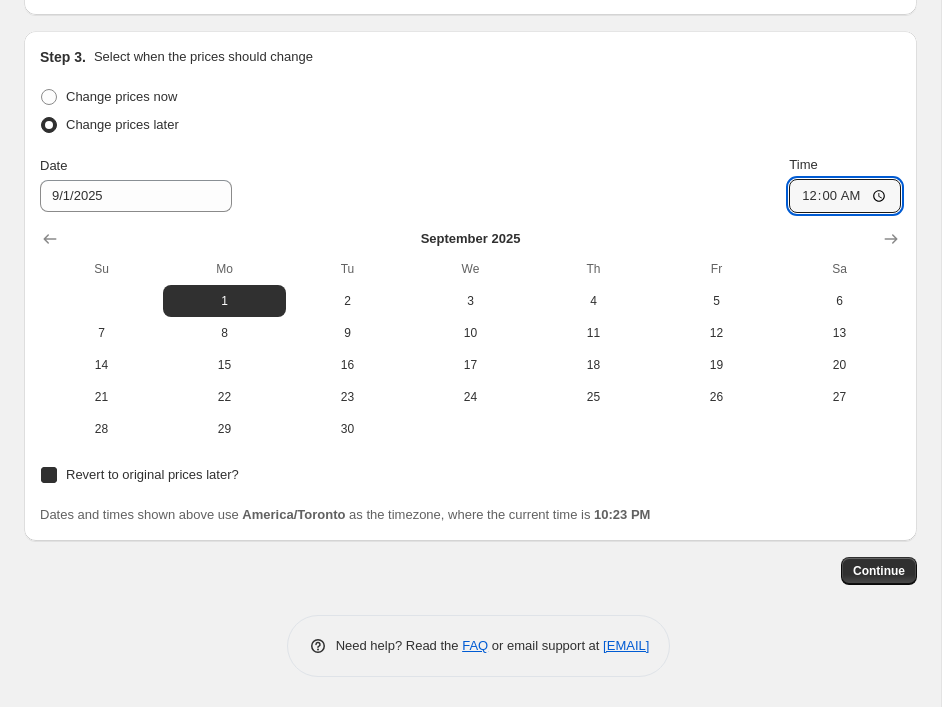checkbox on "true" 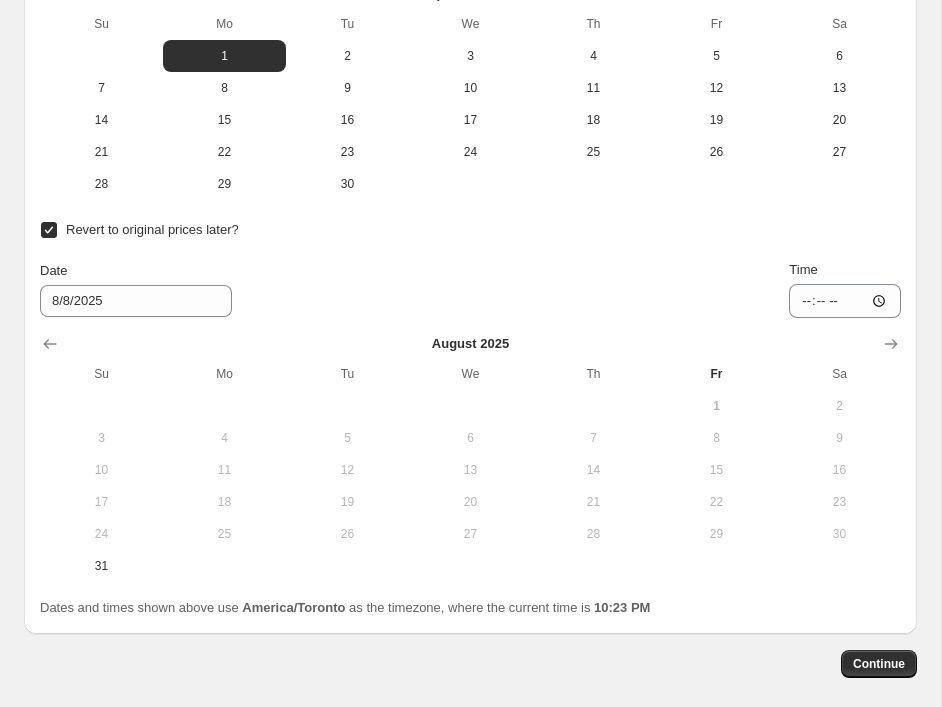 scroll, scrollTop: 889, scrollLeft: 0, axis: vertical 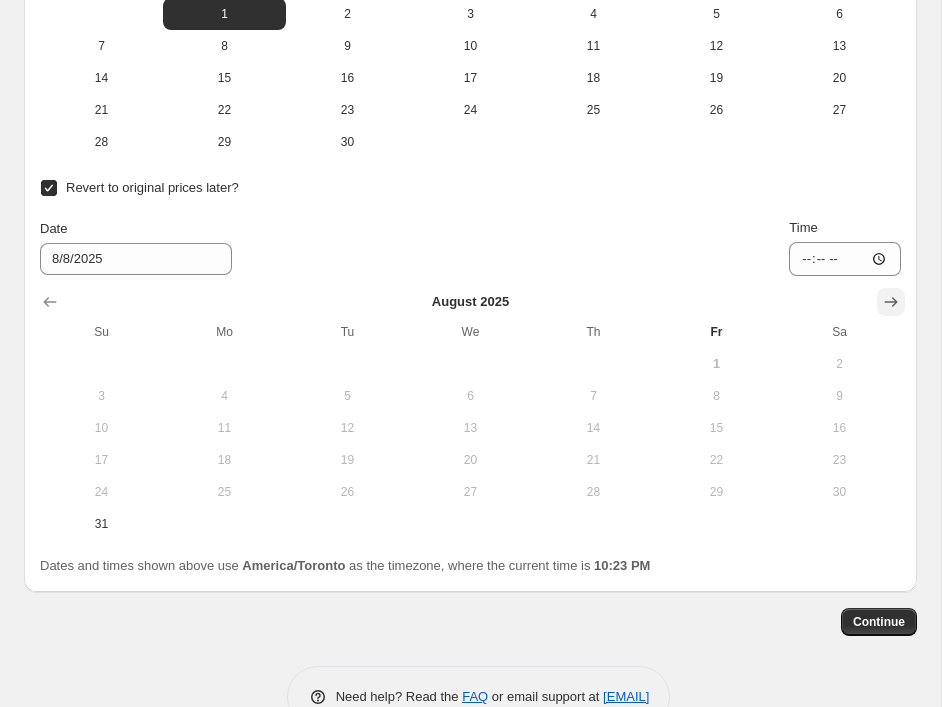 click 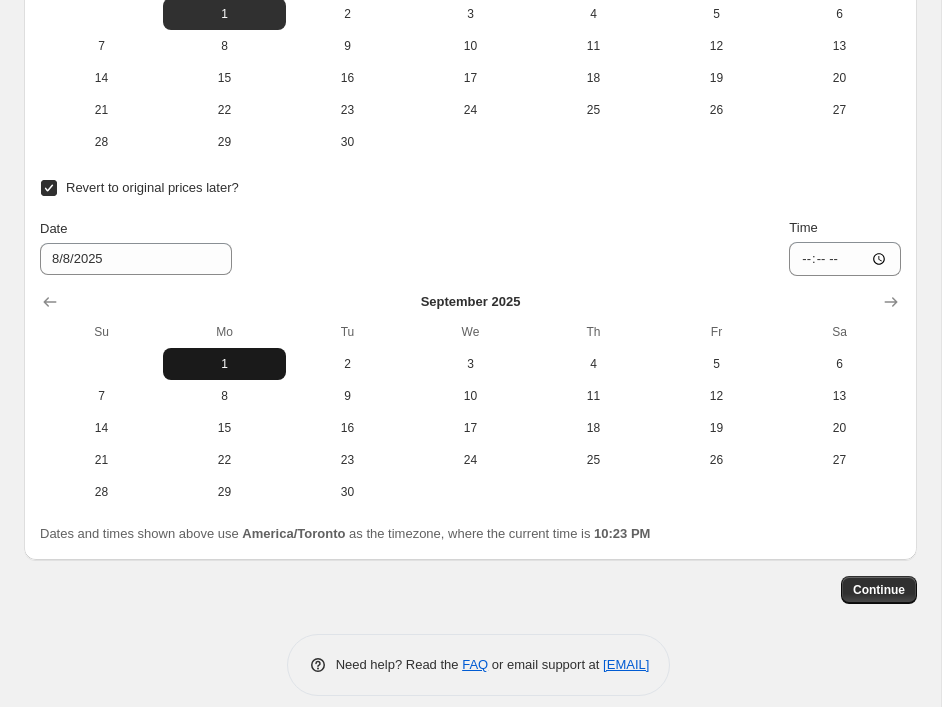 click on "1" at bounding box center (224, 364) 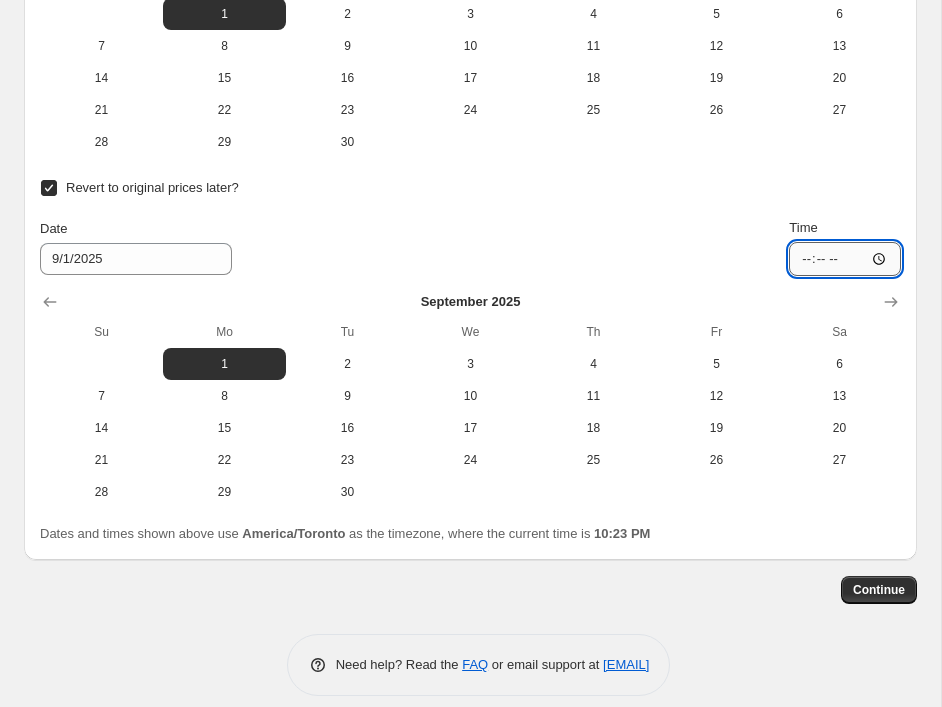 click on "[TIME]" at bounding box center (845, 259) 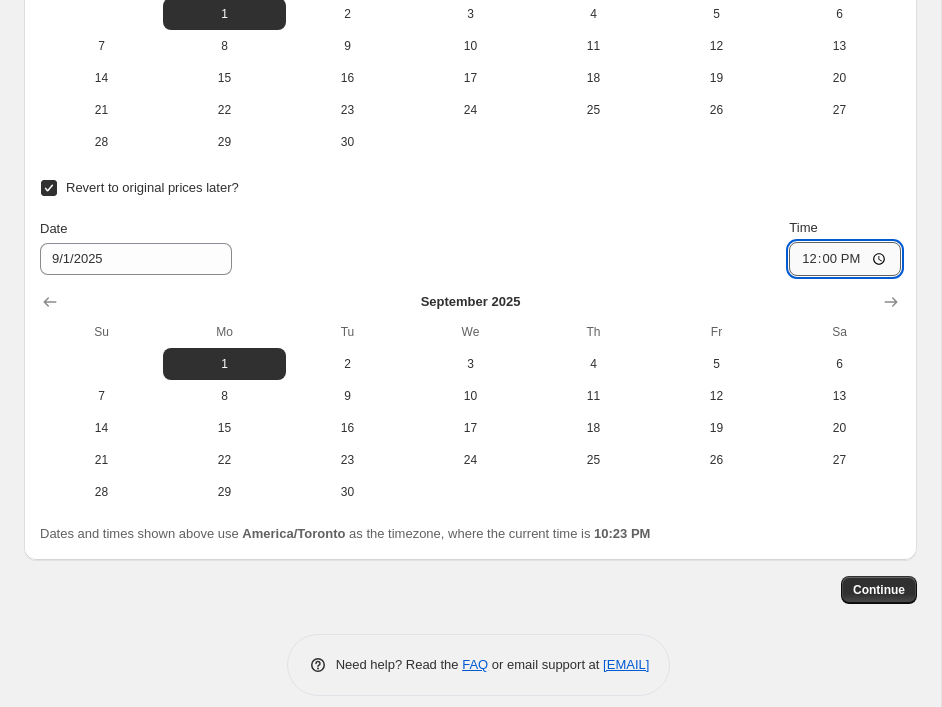 type on "00:00" 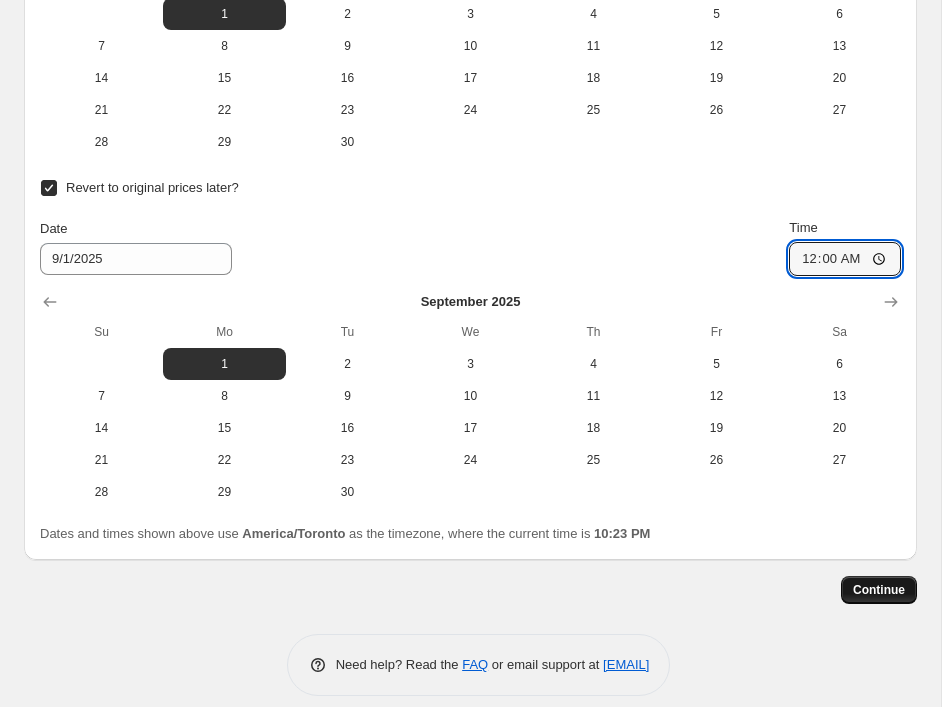 click on "Continue" at bounding box center (879, 590) 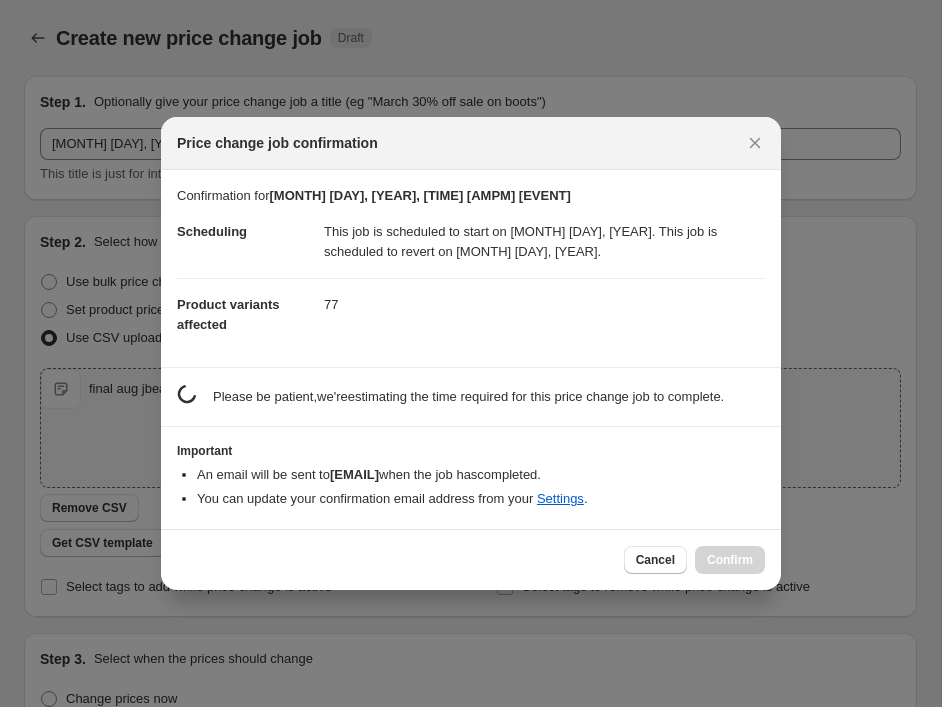 scroll, scrollTop: 889, scrollLeft: 0, axis: vertical 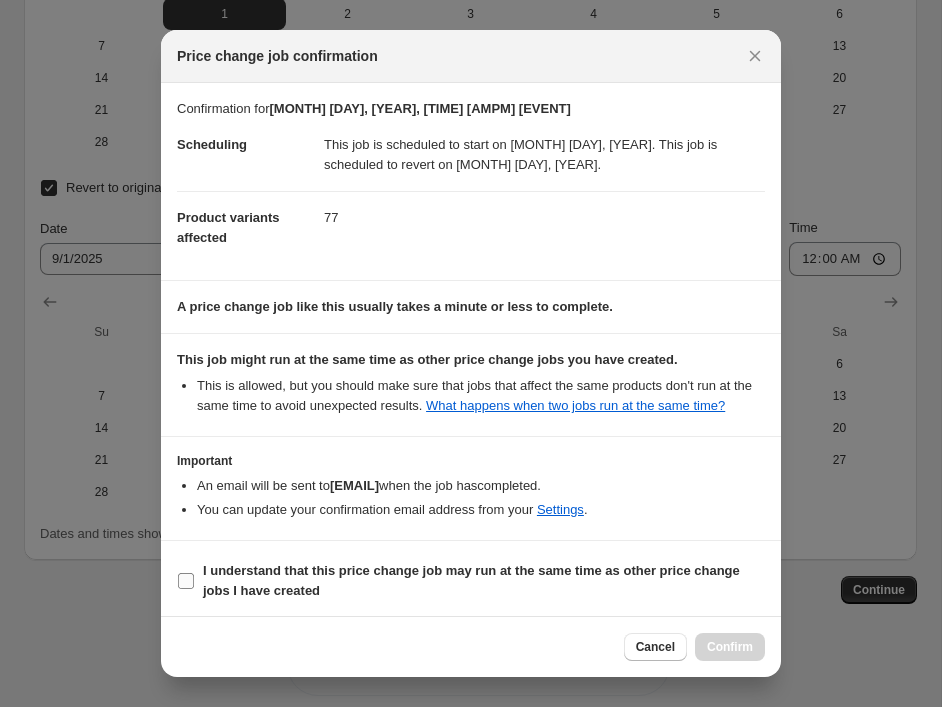 click on "I understand that this price change job may run at the same time as other price change jobs I have created" at bounding box center [471, 580] 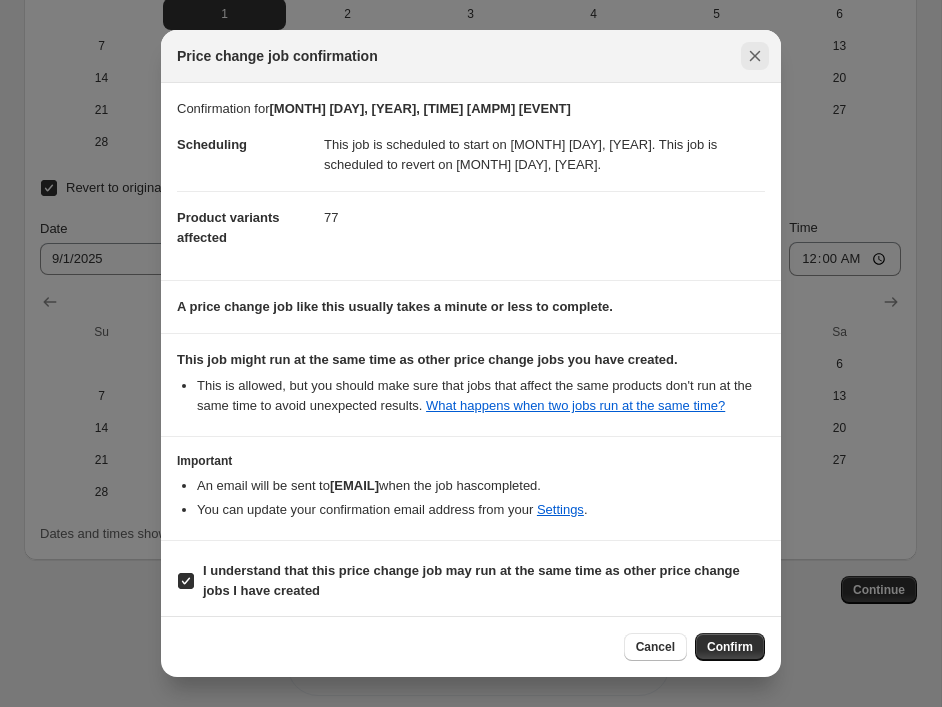 click at bounding box center [755, 56] 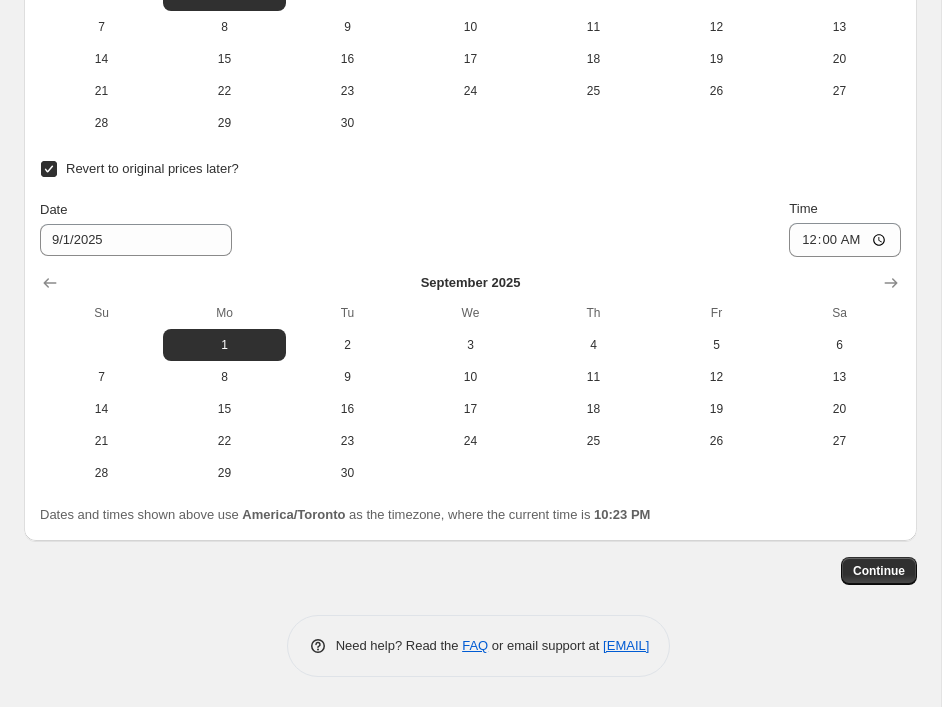 scroll, scrollTop: 0, scrollLeft: 0, axis: both 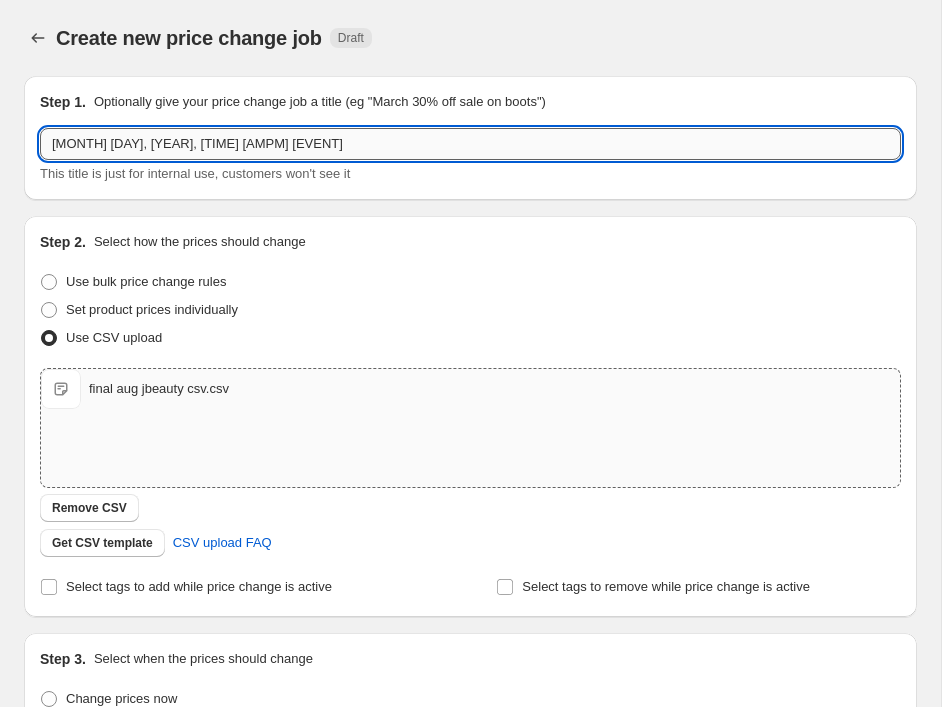 click on "[MONTH] [DAY], [YEAR], [TIME] [AMPM] [EVENT]" at bounding box center [470, 144] 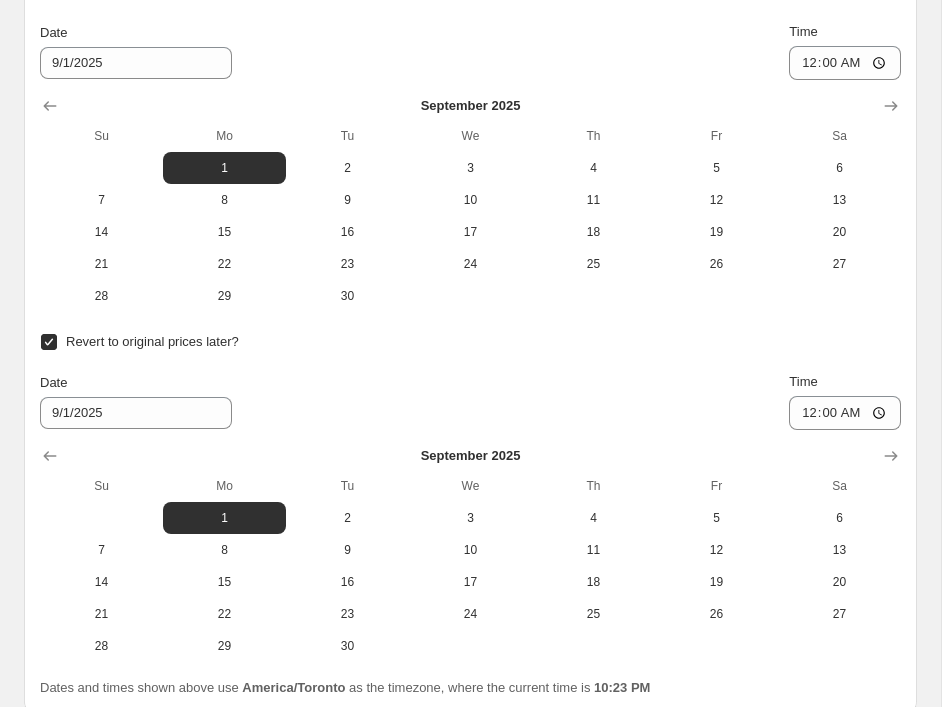 scroll, scrollTop: 908, scrollLeft: 0, axis: vertical 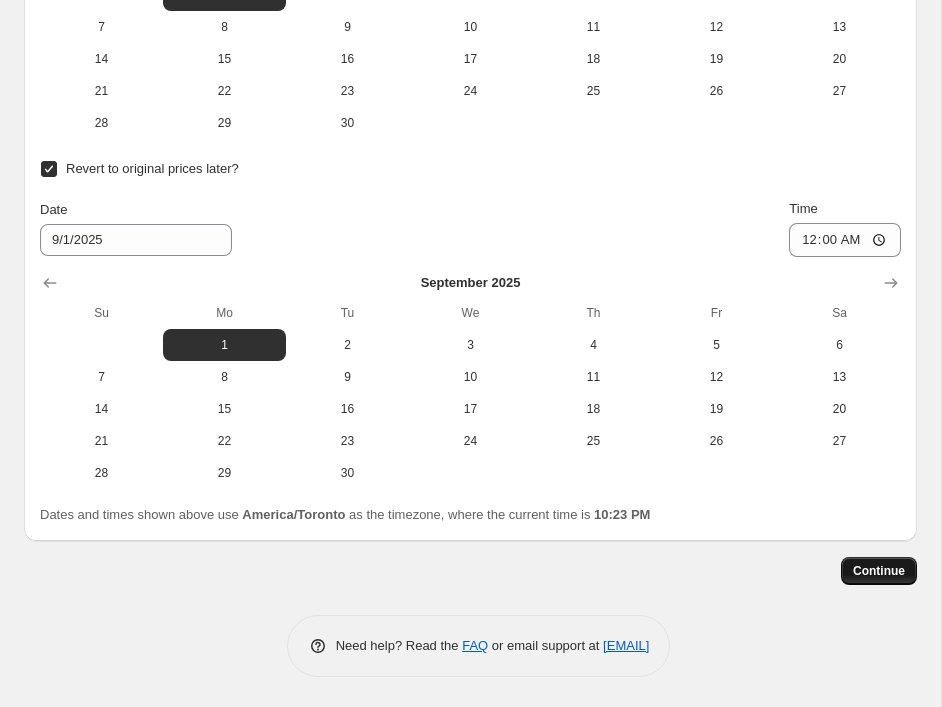 type on "[BRAND] [EVENT] [PERCENT]%" 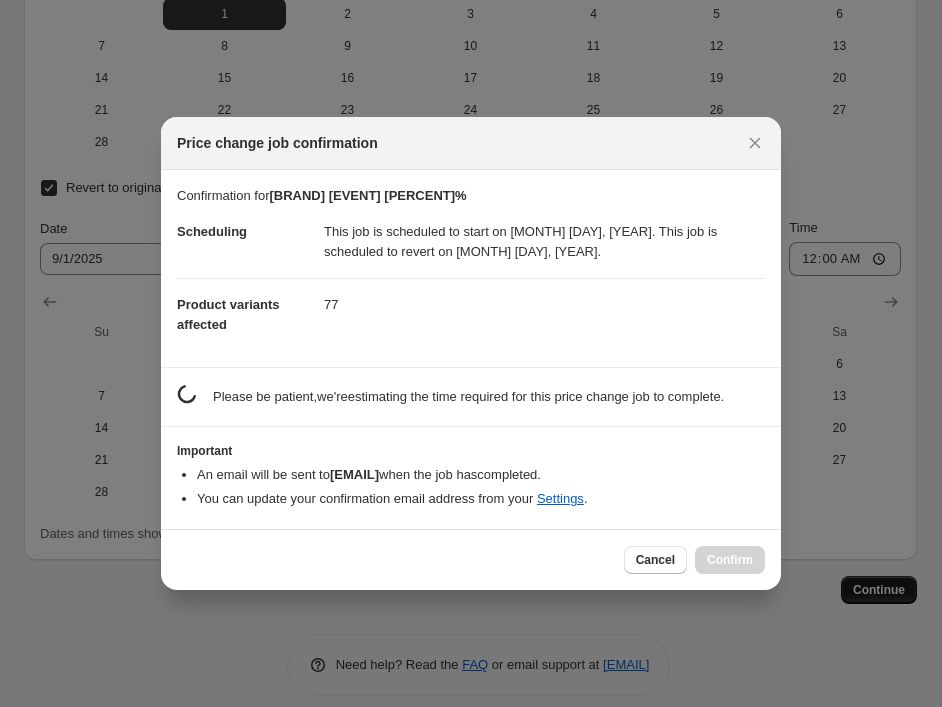 scroll, scrollTop: 0, scrollLeft: 0, axis: both 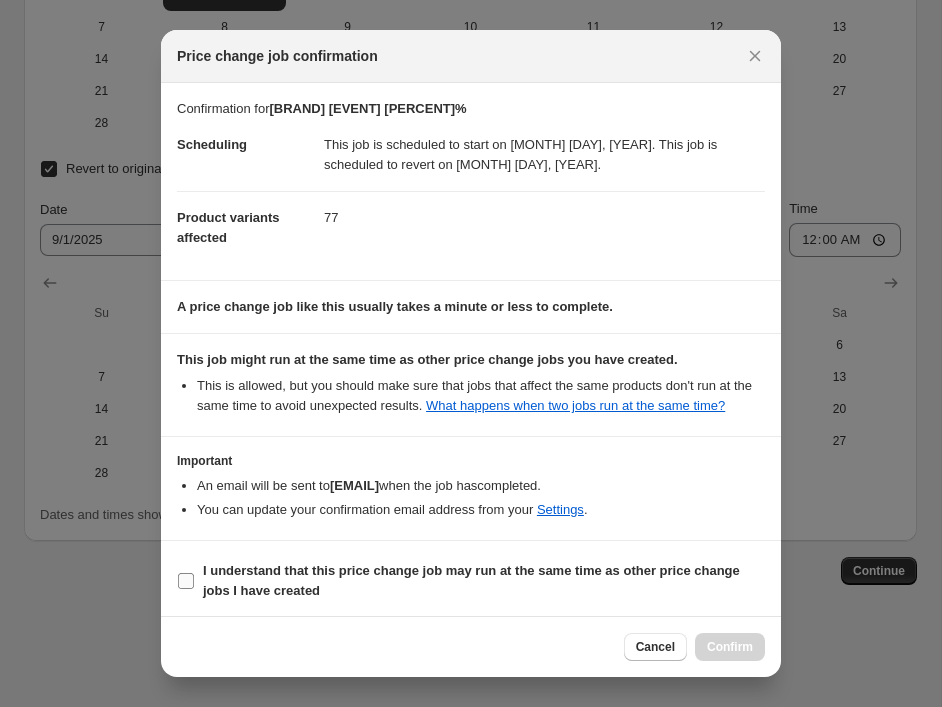 click on "I understand that this price change job may run at the same time as other price change jobs I have created" at bounding box center (186, 581) 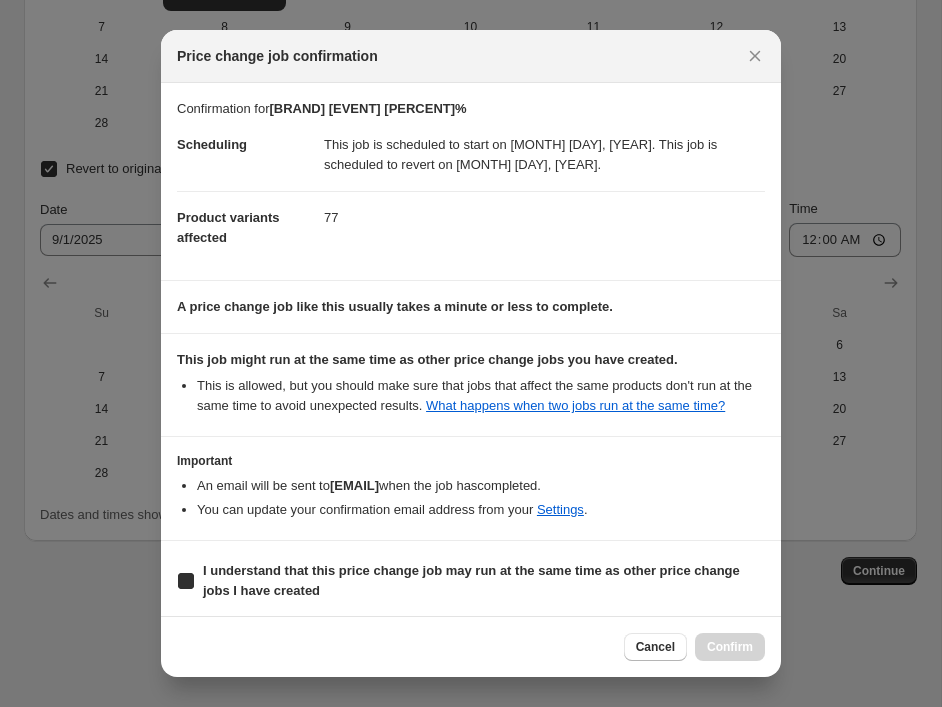 checkbox on "true" 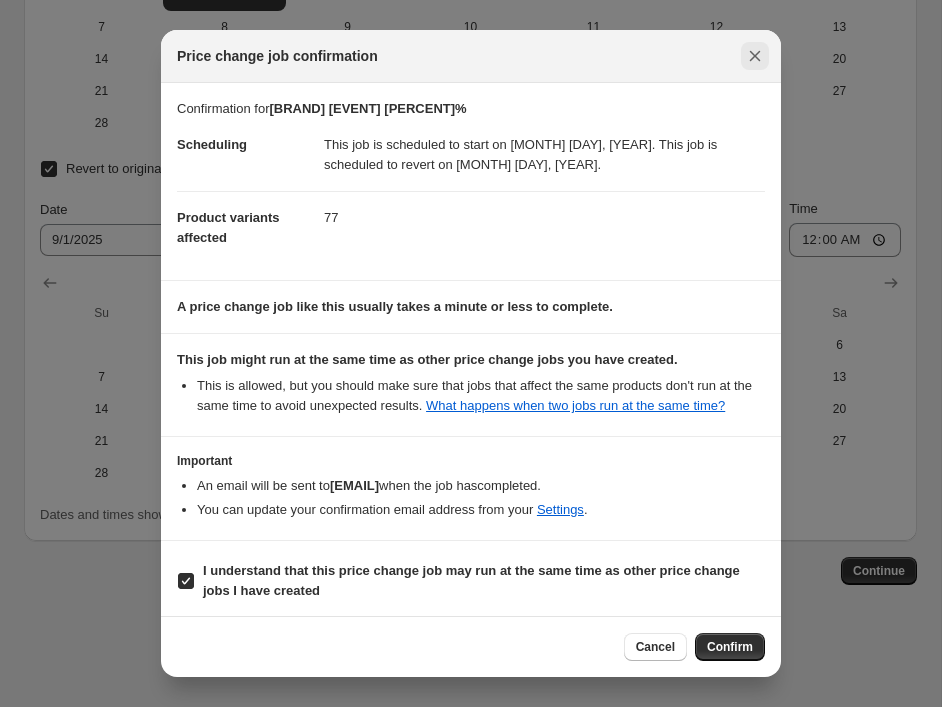 click 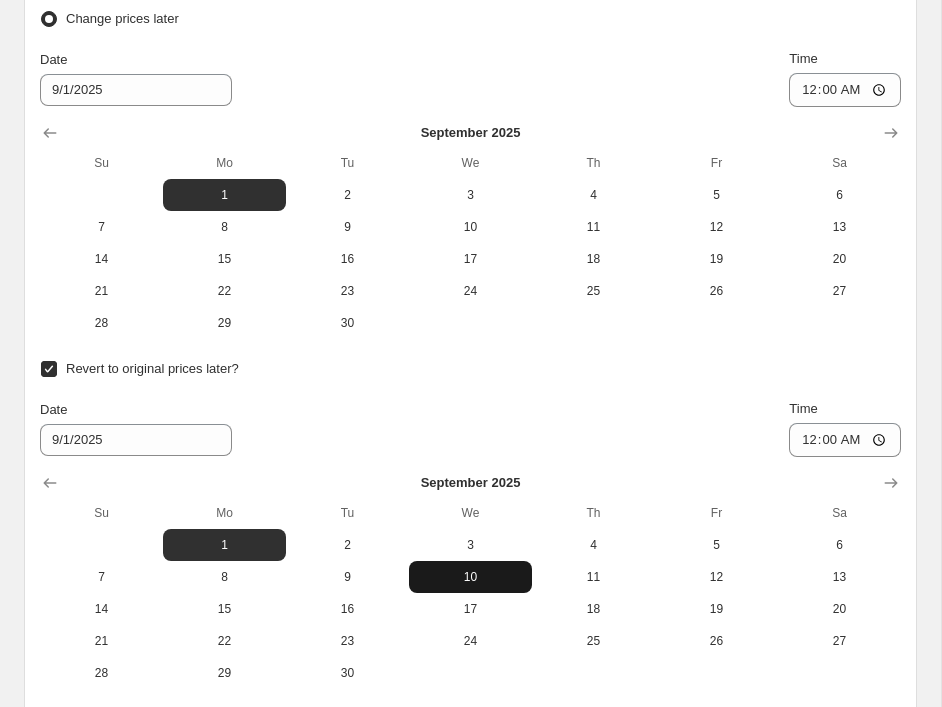 scroll, scrollTop: 710, scrollLeft: 0, axis: vertical 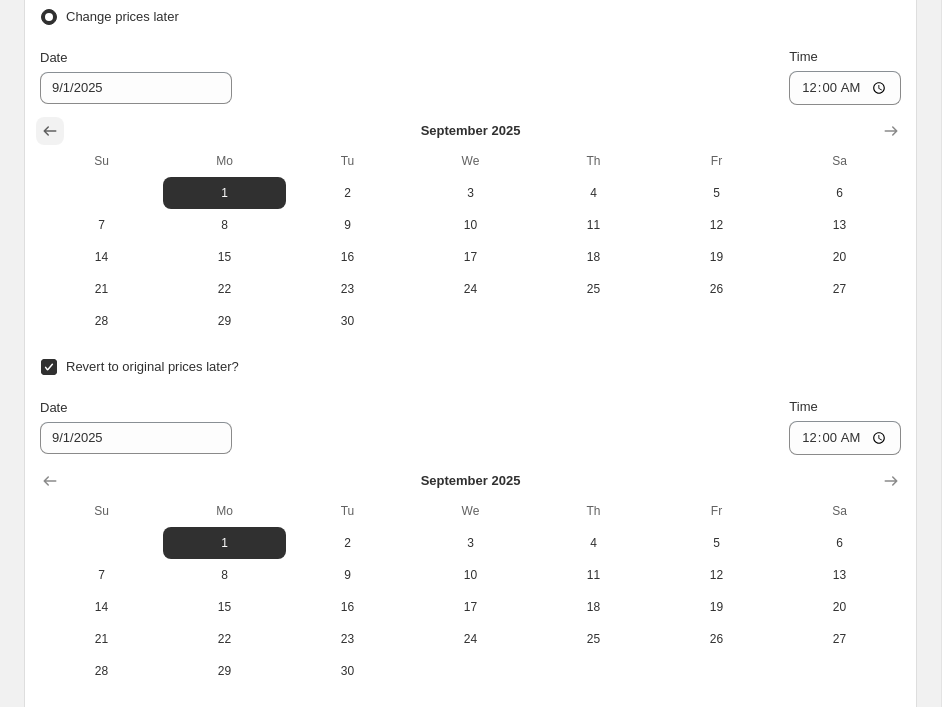 click 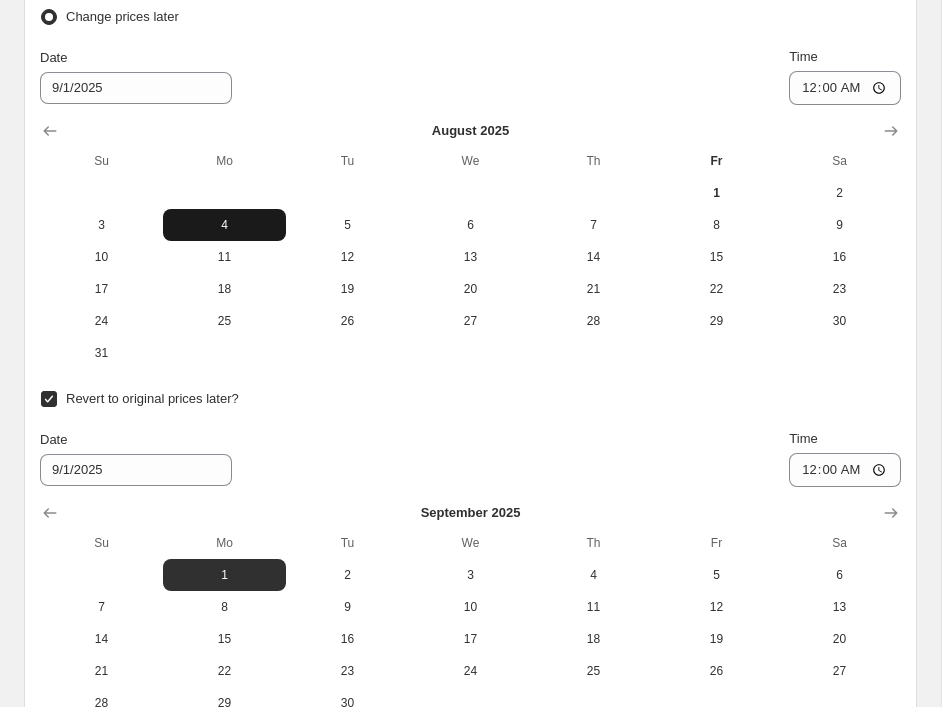 click on "4" at bounding box center (224, 225) 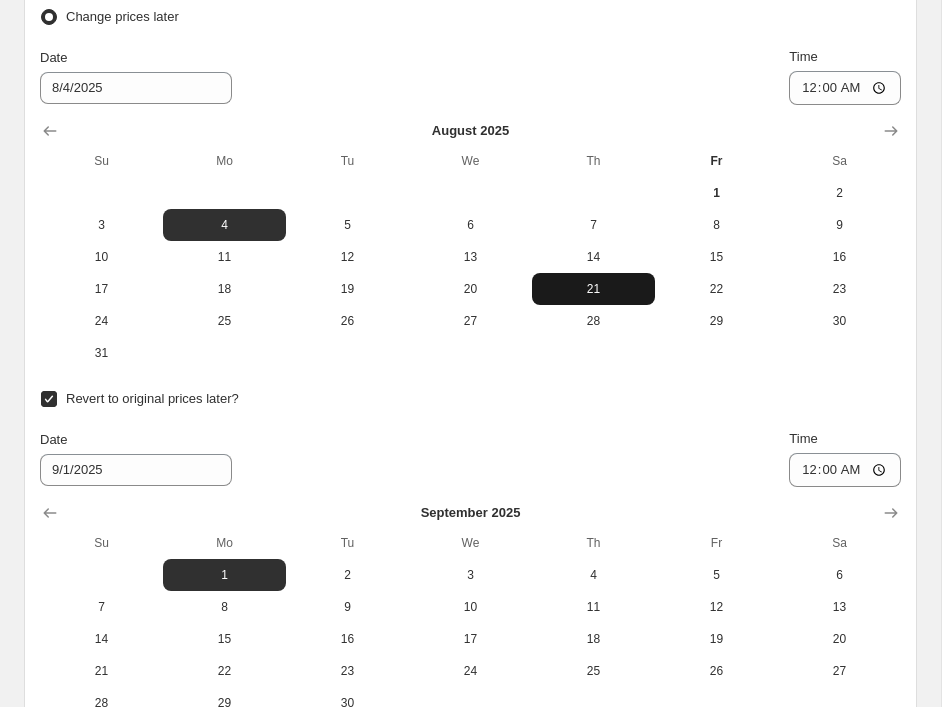 scroll, scrollTop: 940, scrollLeft: 0, axis: vertical 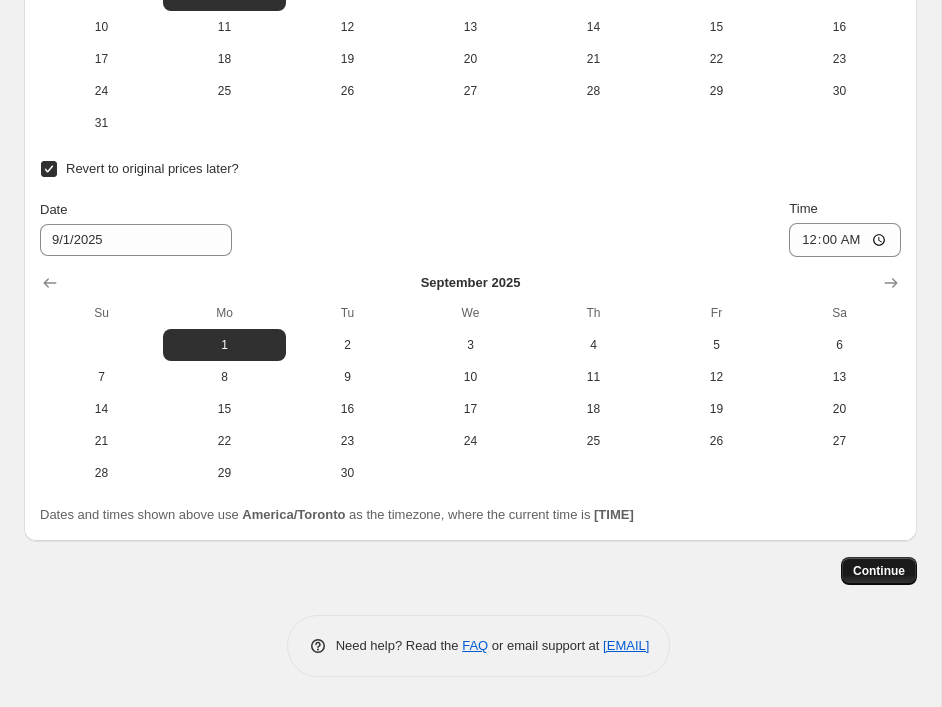 click on "Continue" at bounding box center [879, 571] 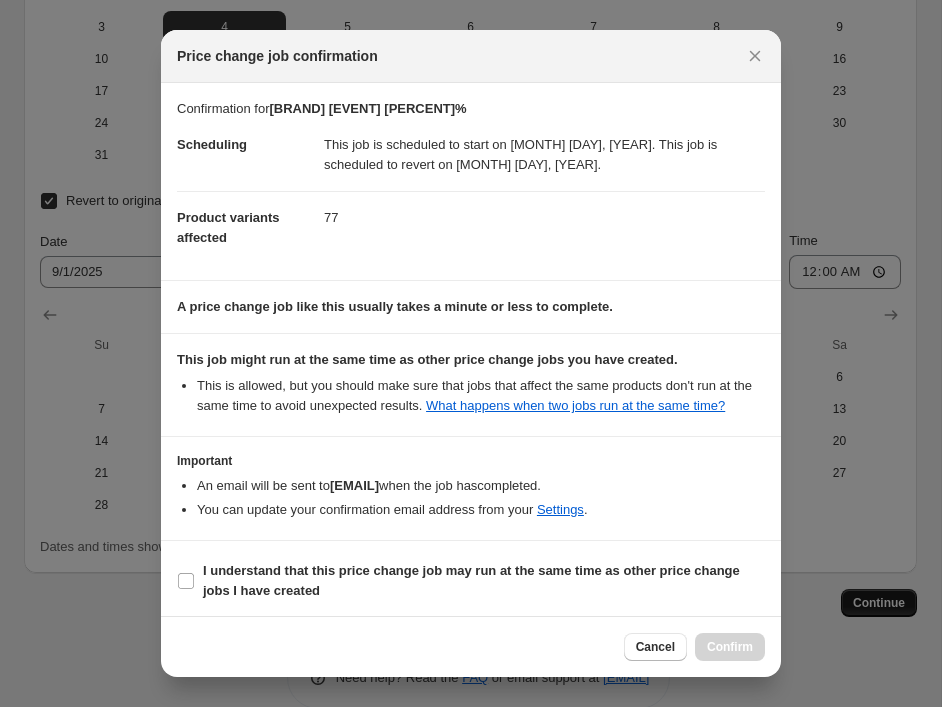 scroll, scrollTop: 940, scrollLeft: 0, axis: vertical 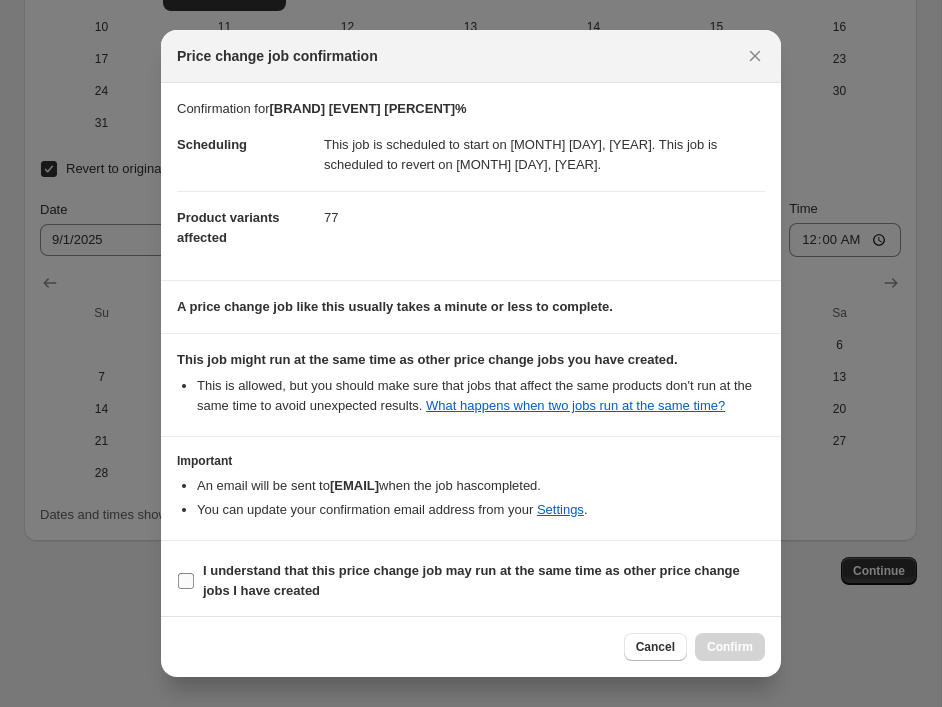 click on "I understand that this price change job may run at the same time as other price change jobs I have created" at bounding box center (471, 580) 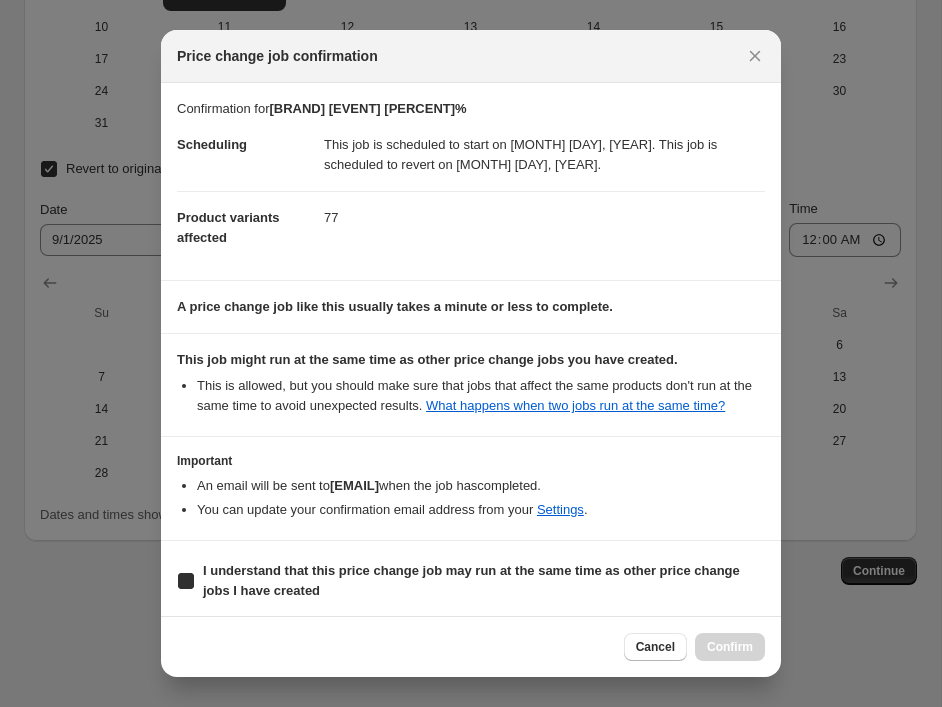 checkbox on "true" 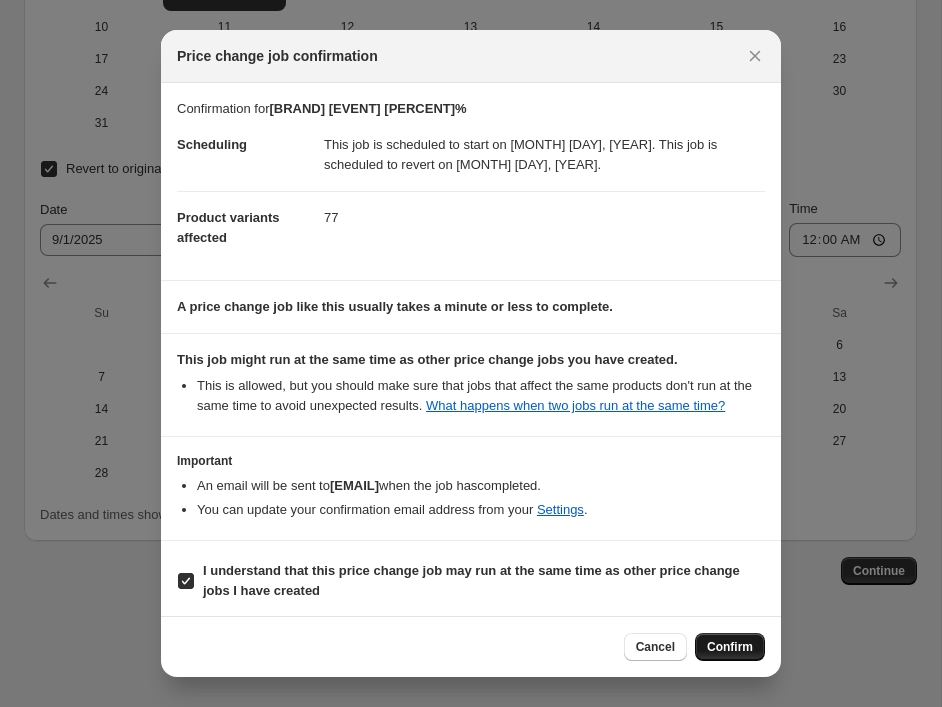 click on "Confirm" at bounding box center (730, 647) 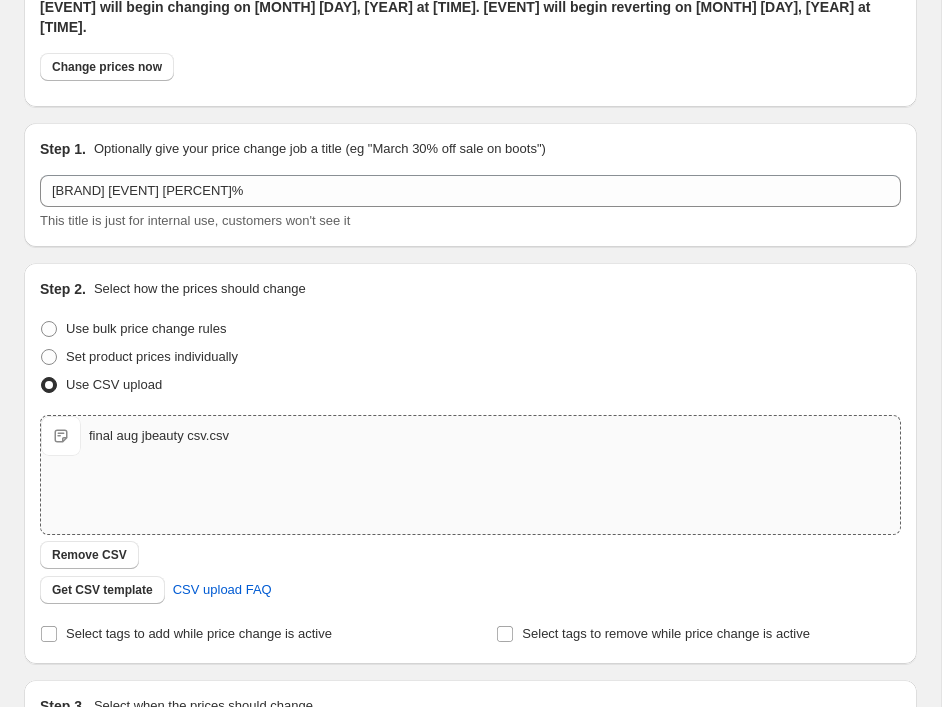 scroll, scrollTop: 0, scrollLeft: 0, axis: both 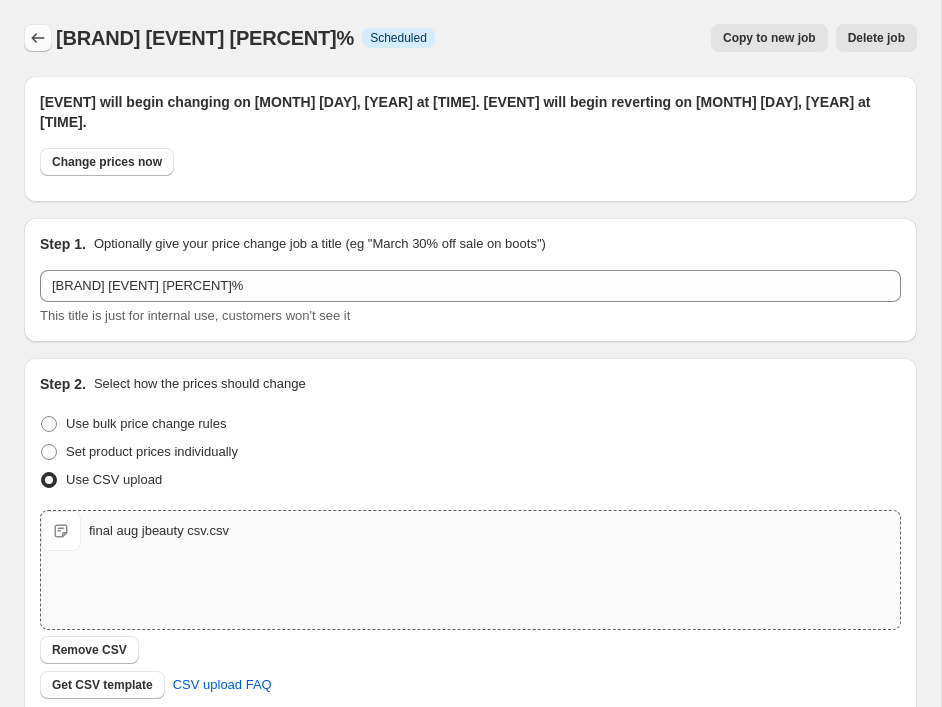 click 